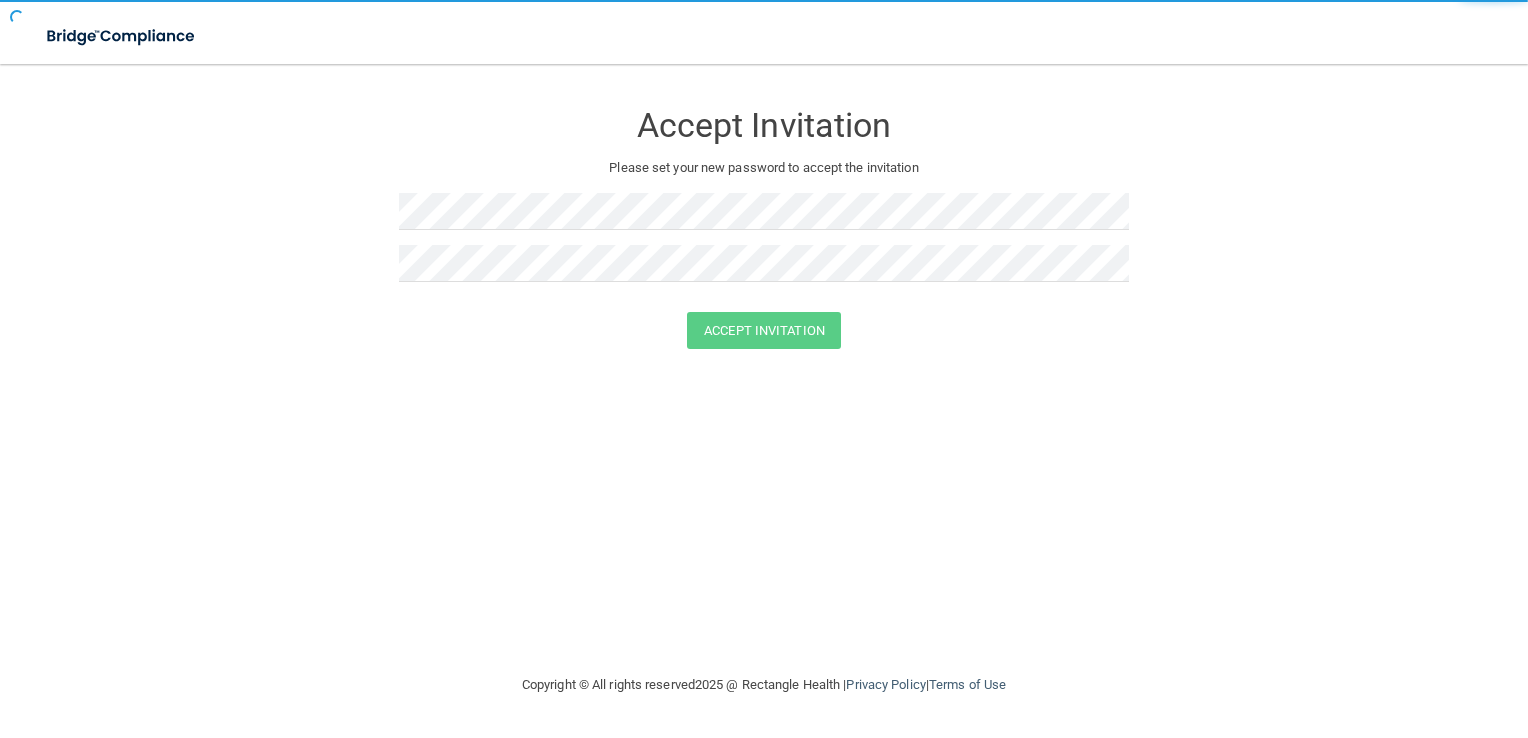 scroll, scrollTop: 0, scrollLeft: 0, axis: both 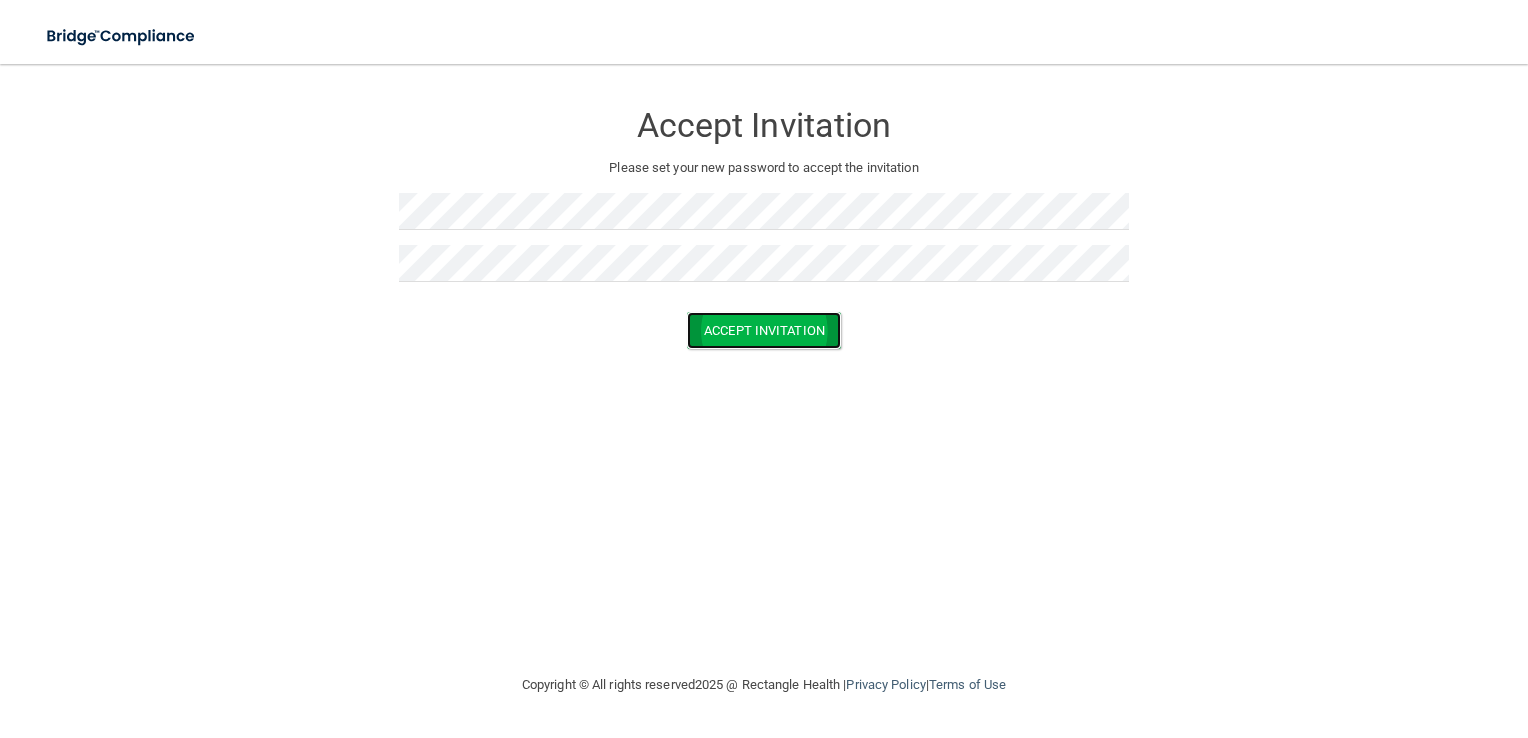 click on "Accept Invitation" at bounding box center [764, 330] 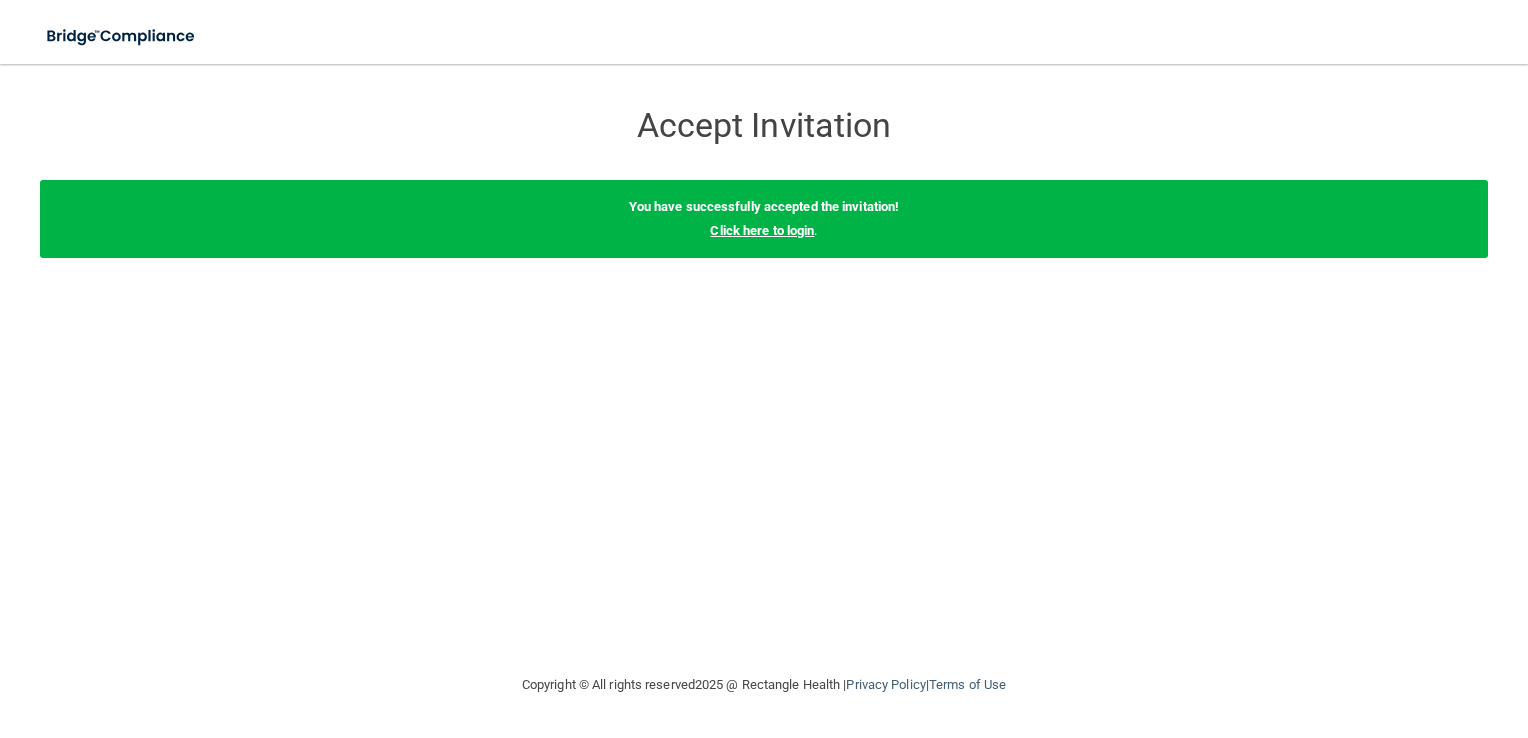 click on "Click here to login" at bounding box center (762, 230) 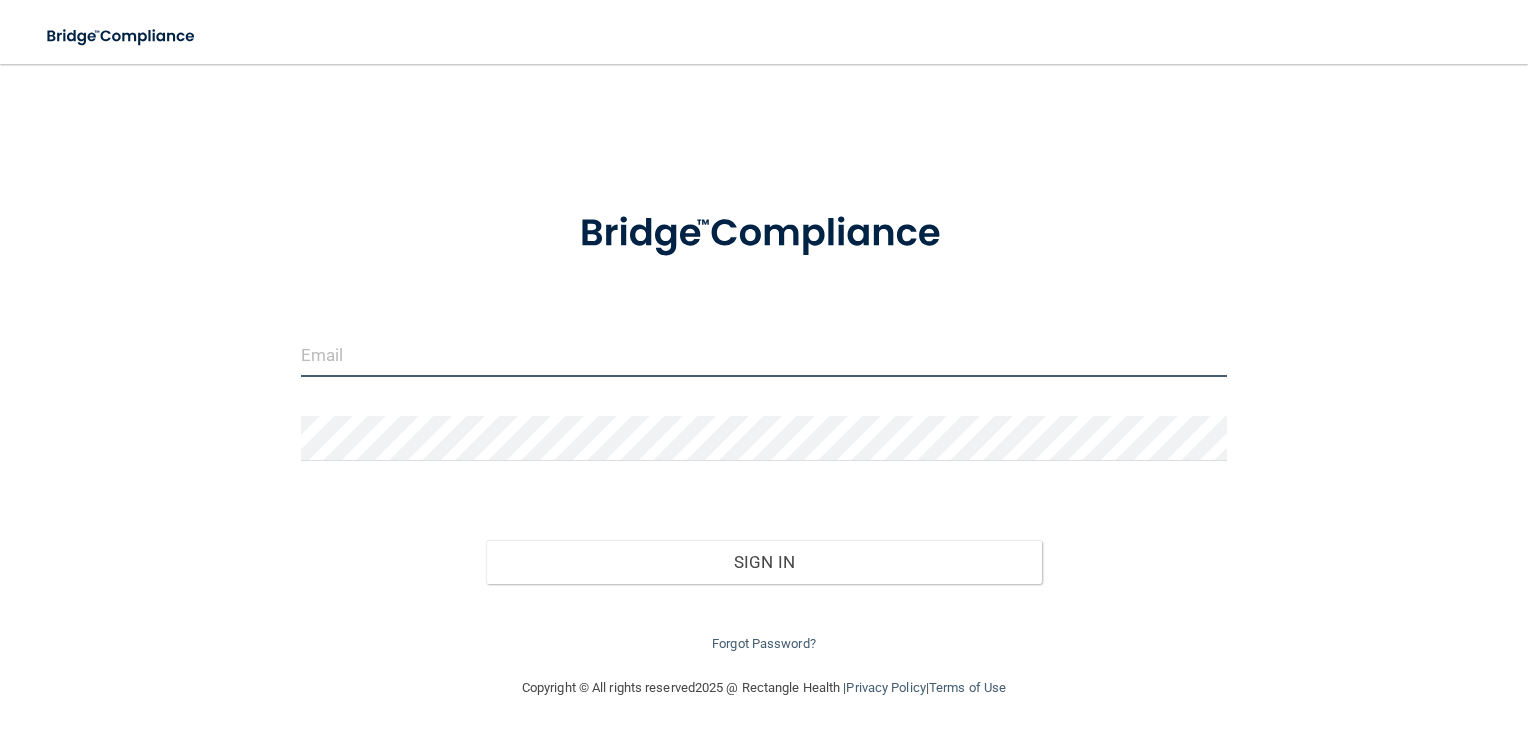click at bounding box center (764, 354) 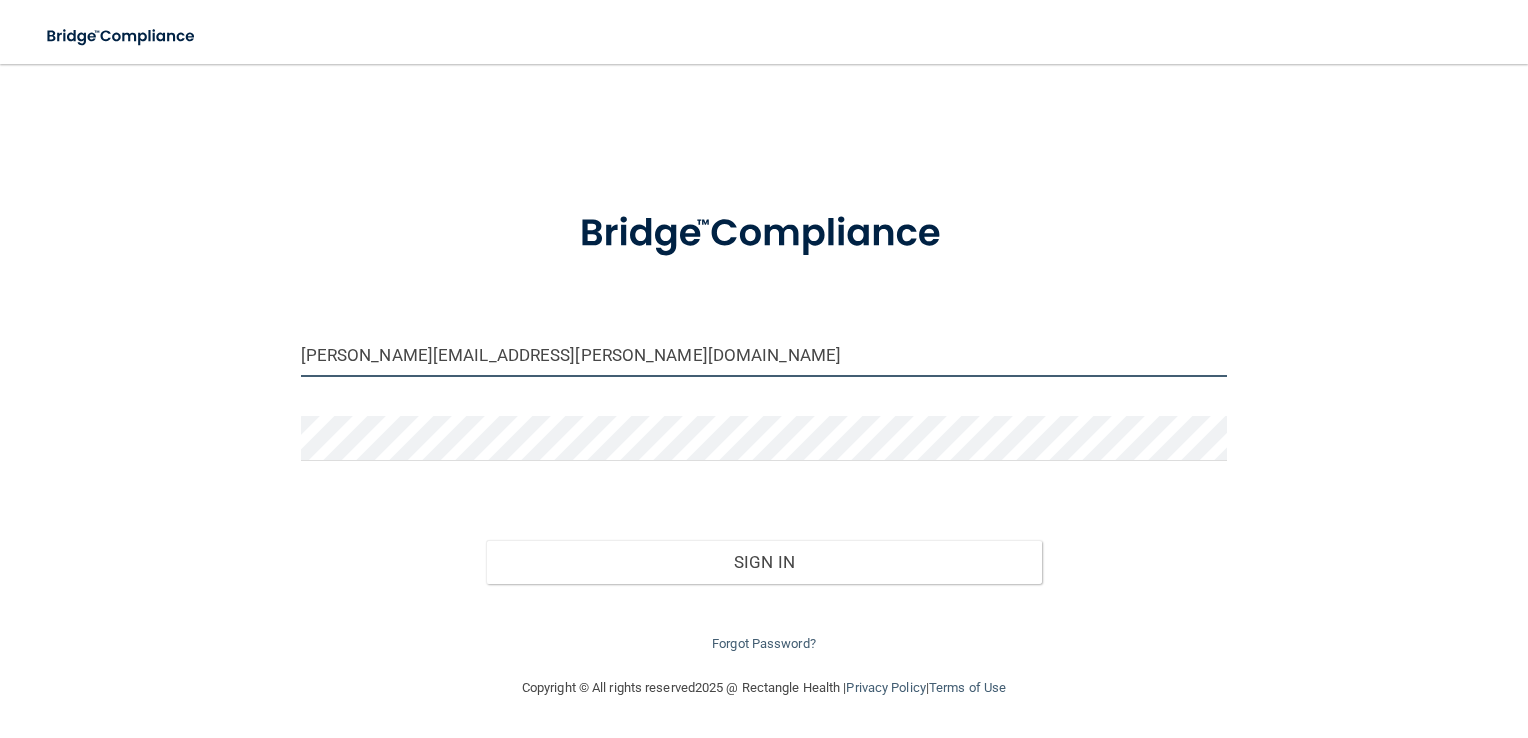 type on "[PERSON_NAME][EMAIL_ADDRESS][PERSON_NAME][DOMAIN_NAME]" 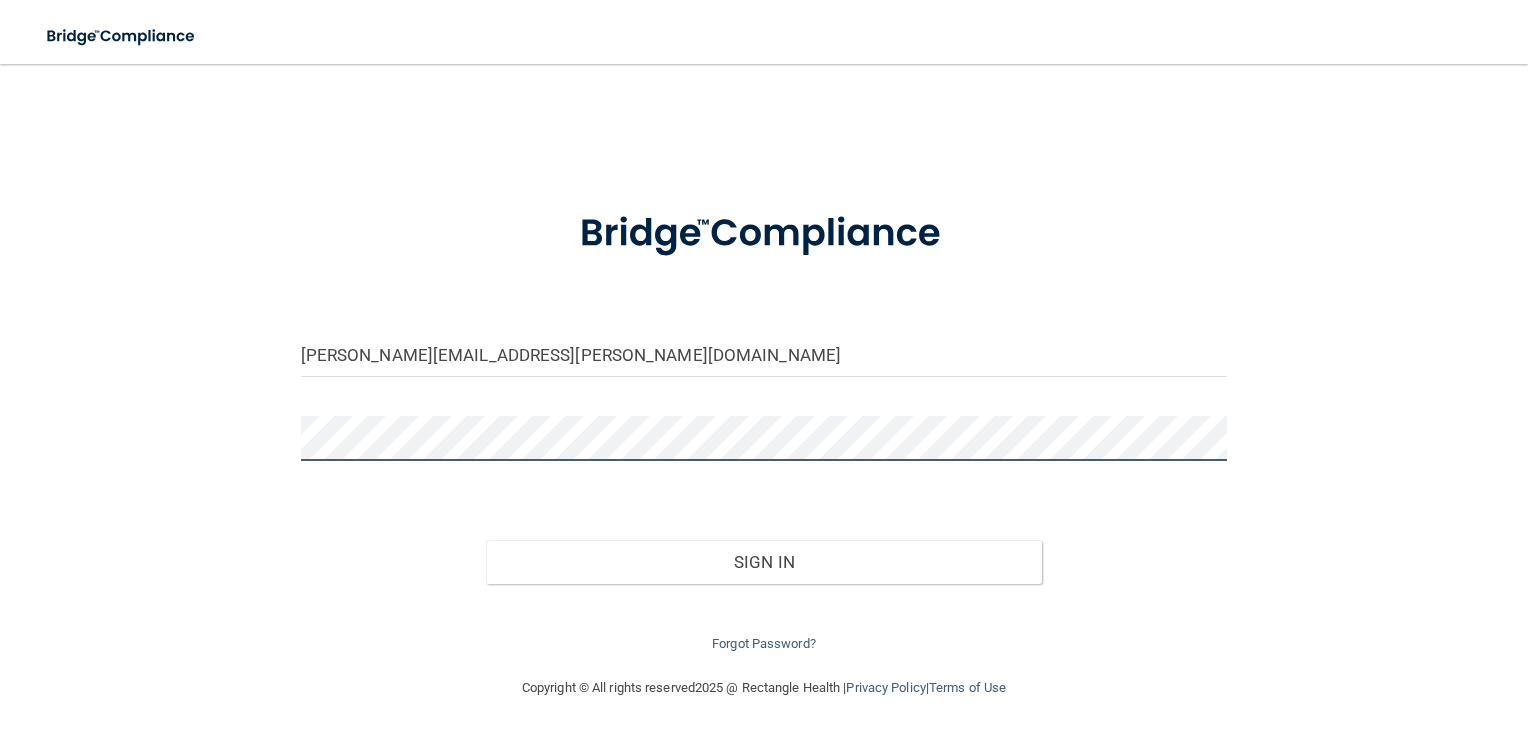 click on "Sign In" at bounding box center (764, 562) 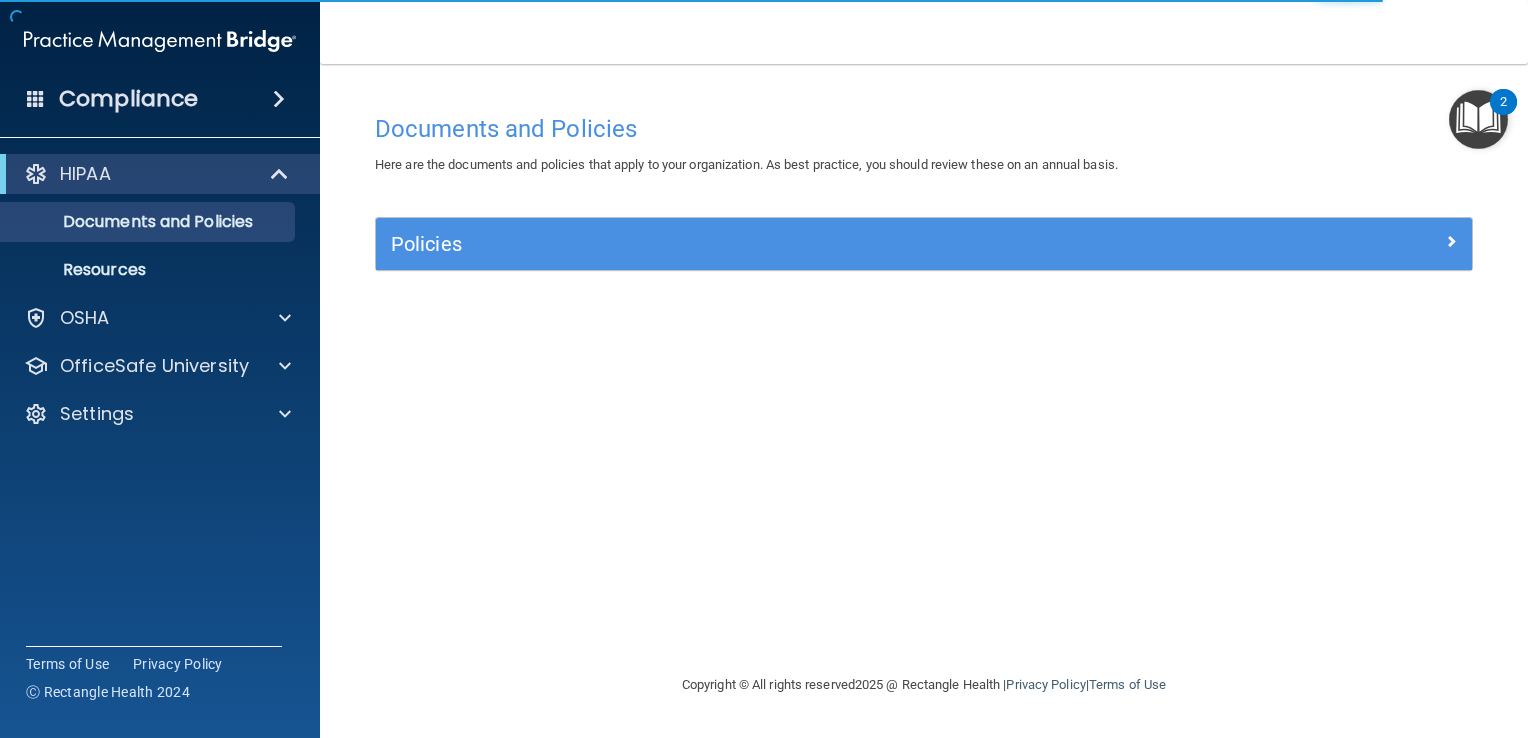 click on "Policies" at bounding box center [924, 244] 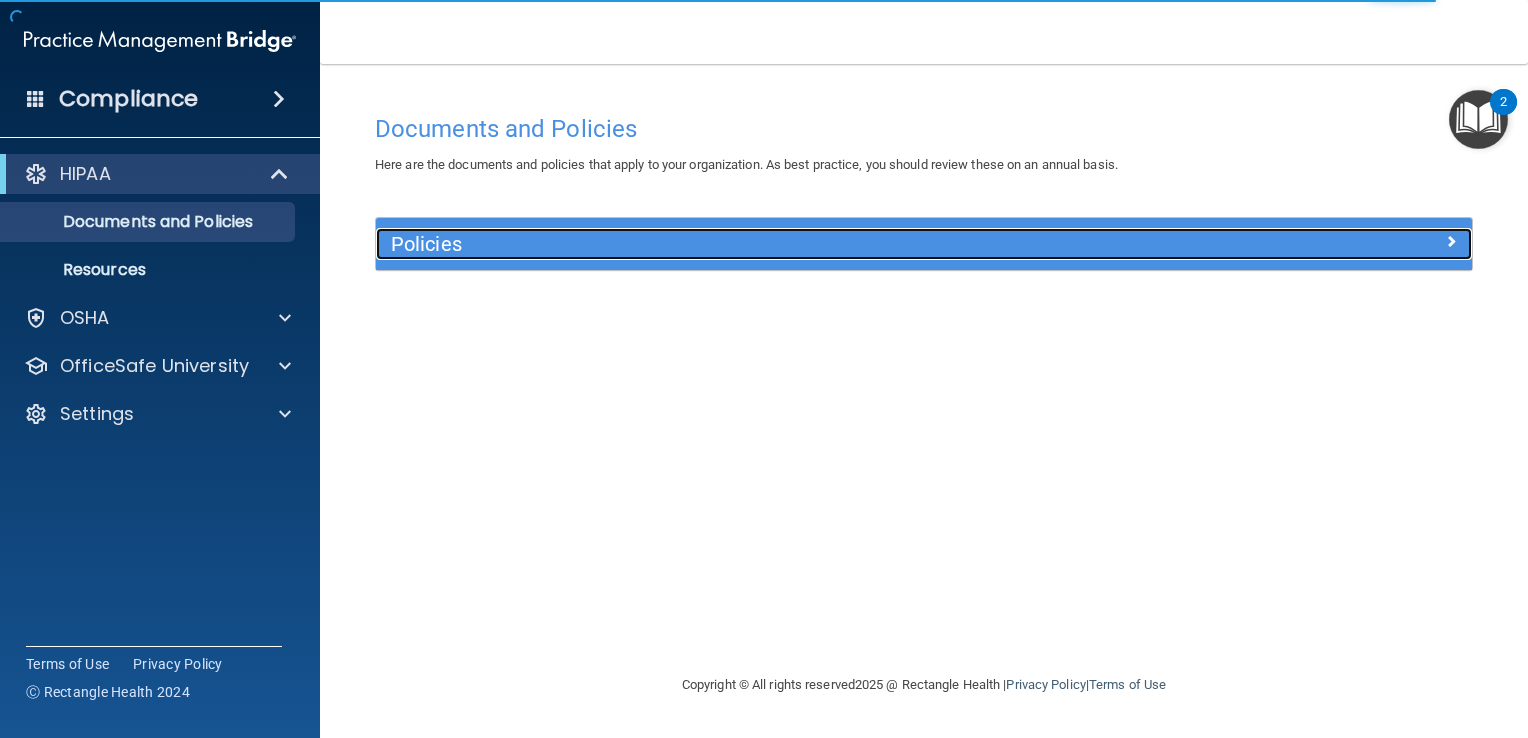 click on "Policies" at bounding box center [787, 244] 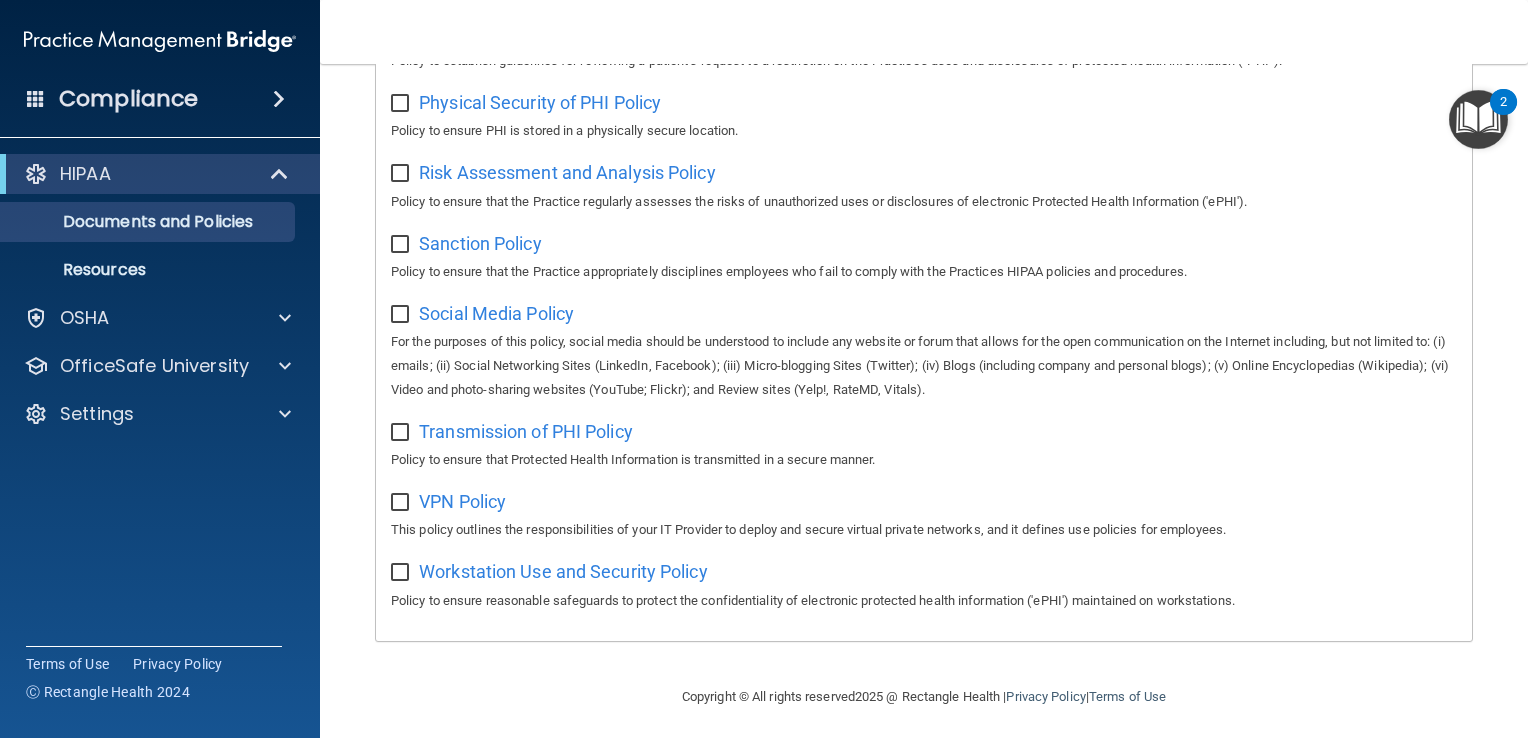 scroll, scrollTop: 1298, scrollLeft: 0, axis: vertical 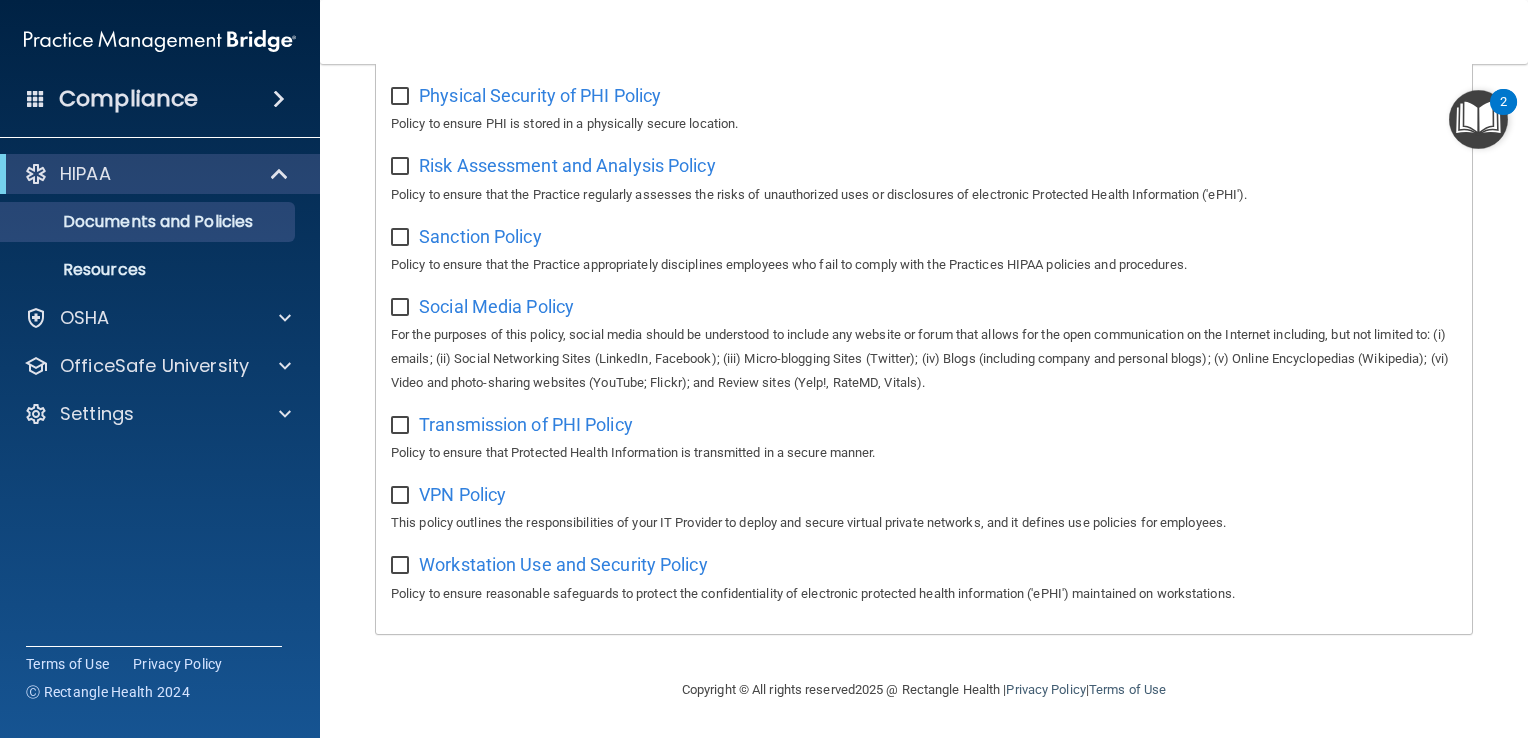 click at bounding box center [402, 566] 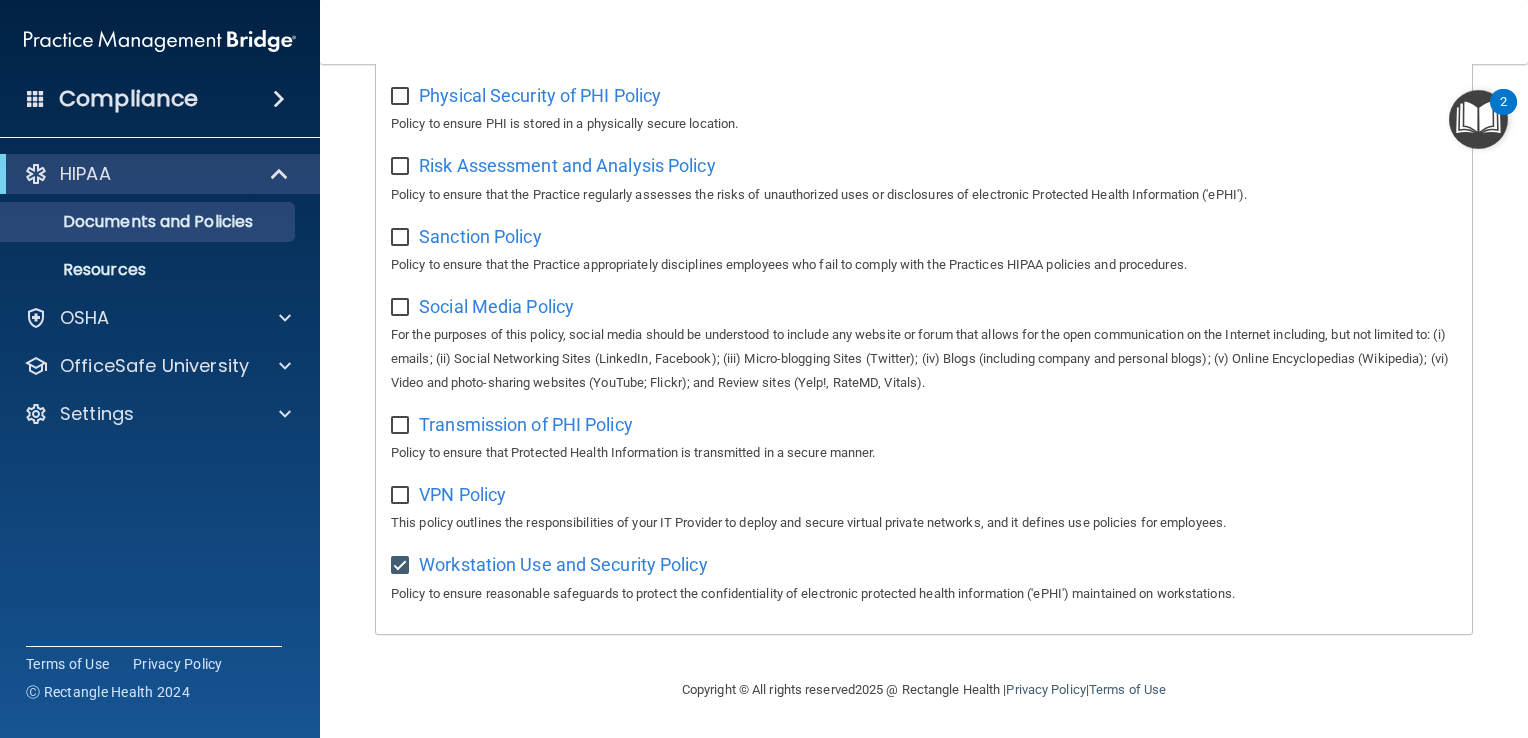 click at bounding box center [402, 496] 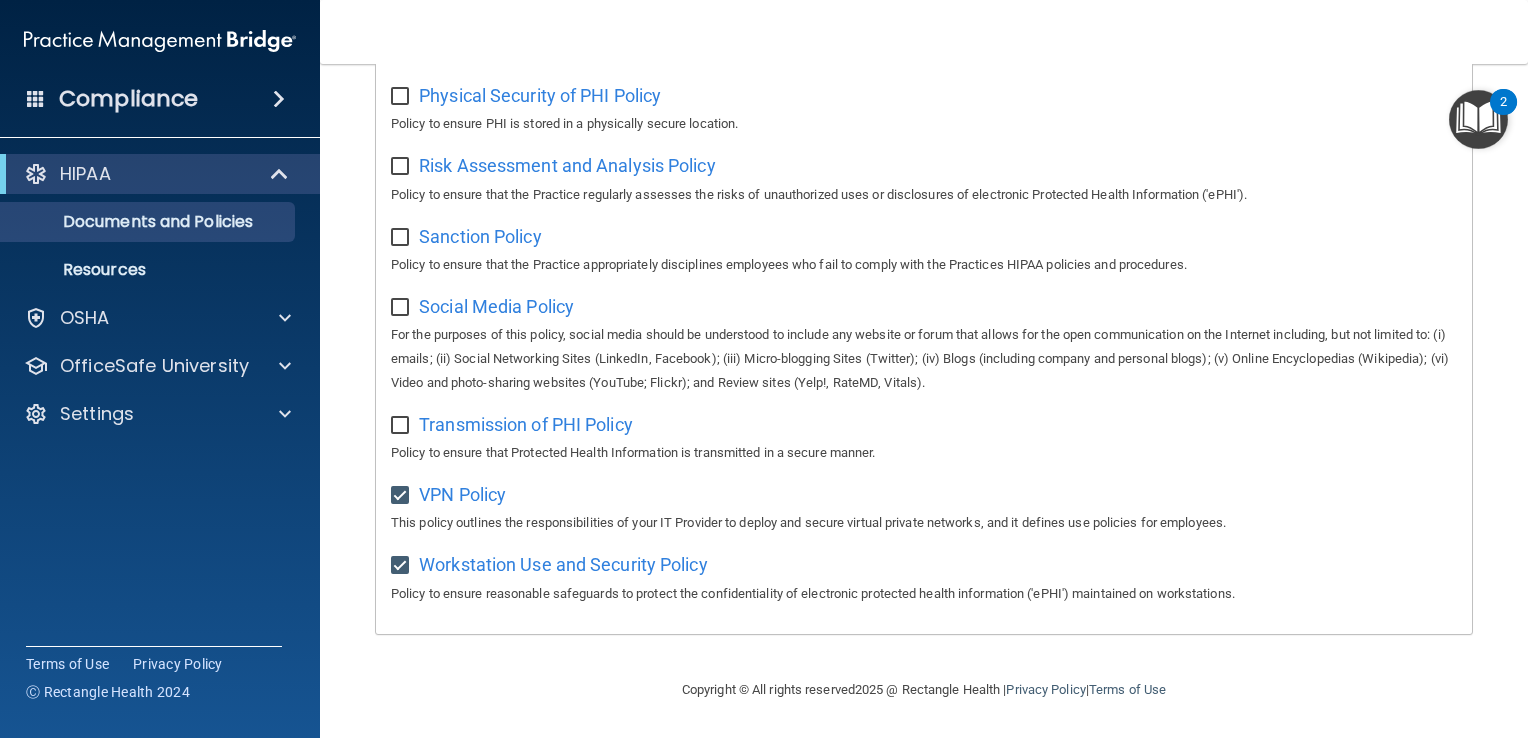 click at bounding box center [402, 426] 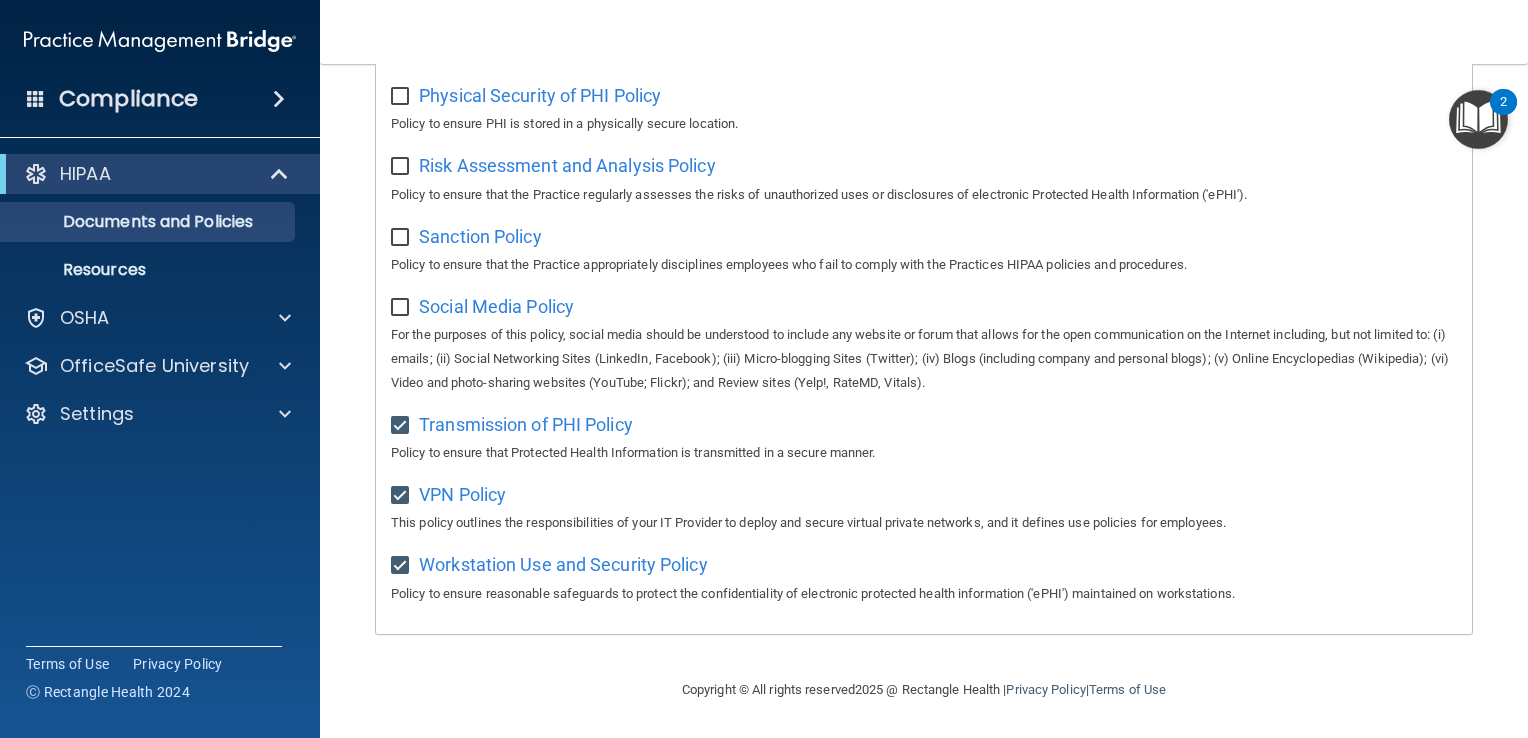 click at bounding box center [402, 308] 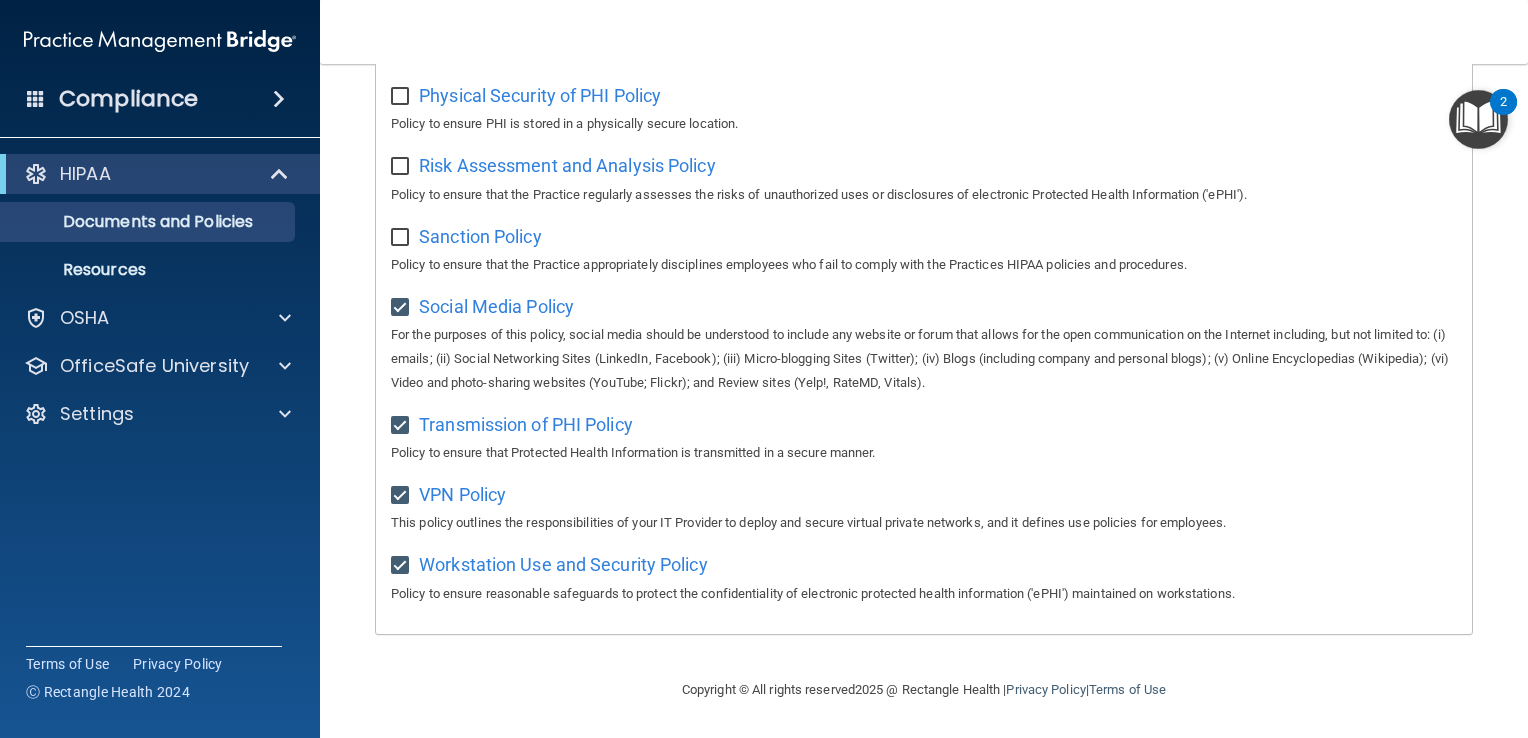 click on "Sanction Policy                       Policy to ensure that the Practice appropriately disciplines employees who fail to comply with the Practices HIPAA policies and procedures." at bounding box center [924, 248] 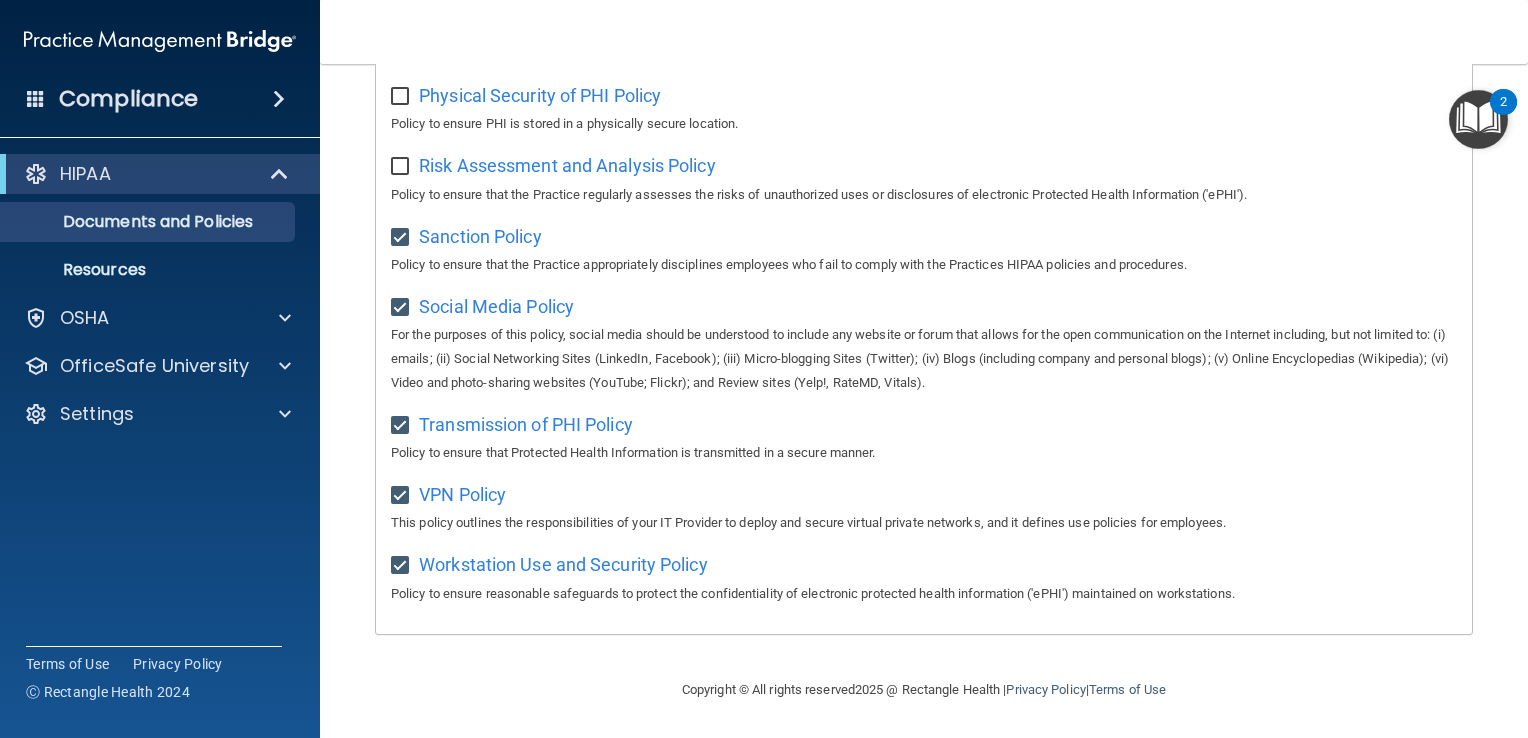 click at bounding box center (402, 167) 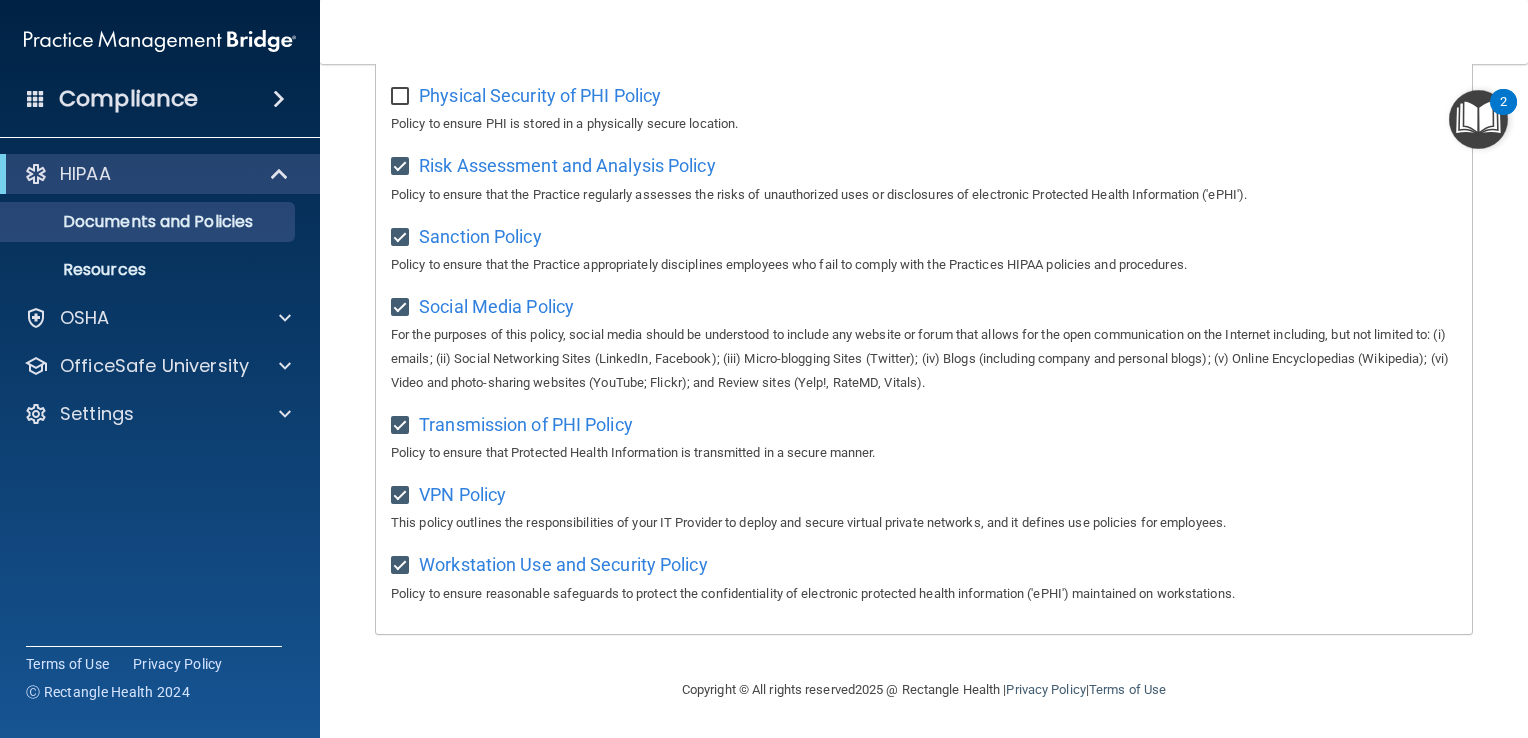 click at bounding box center (402, 97) 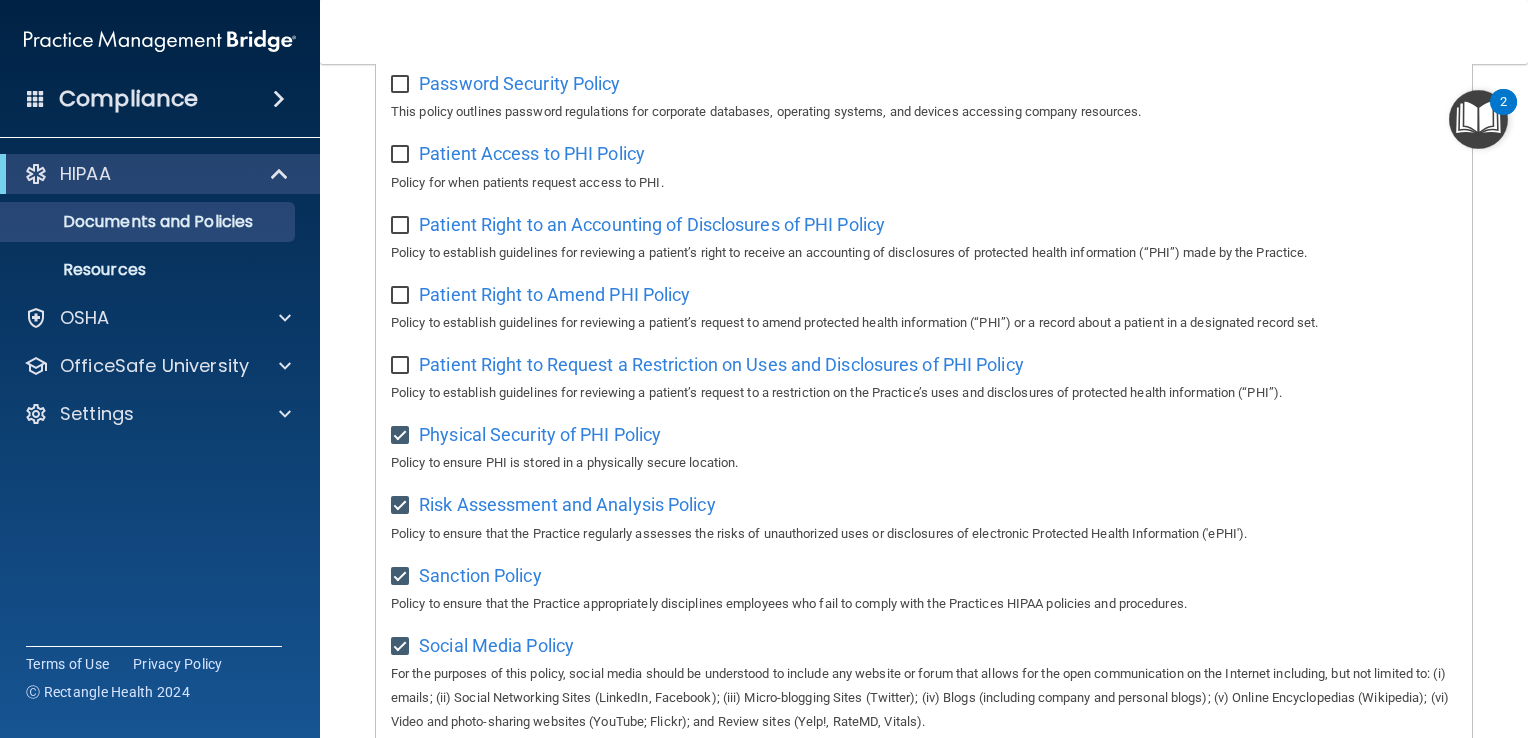 scroll, scrollTop: 954, scrollLeft: 0, axis: vertical 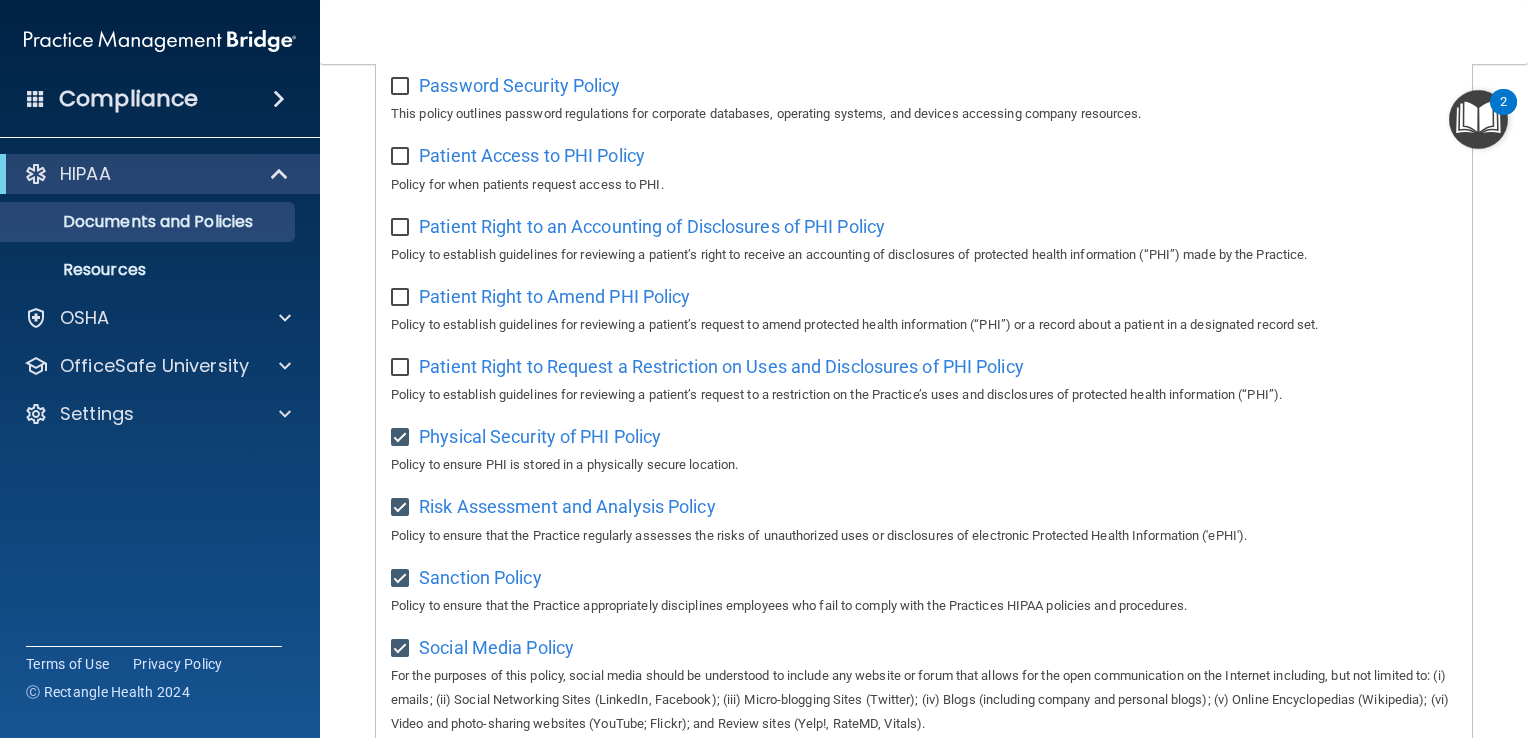 click at bounding box center [402, 368] 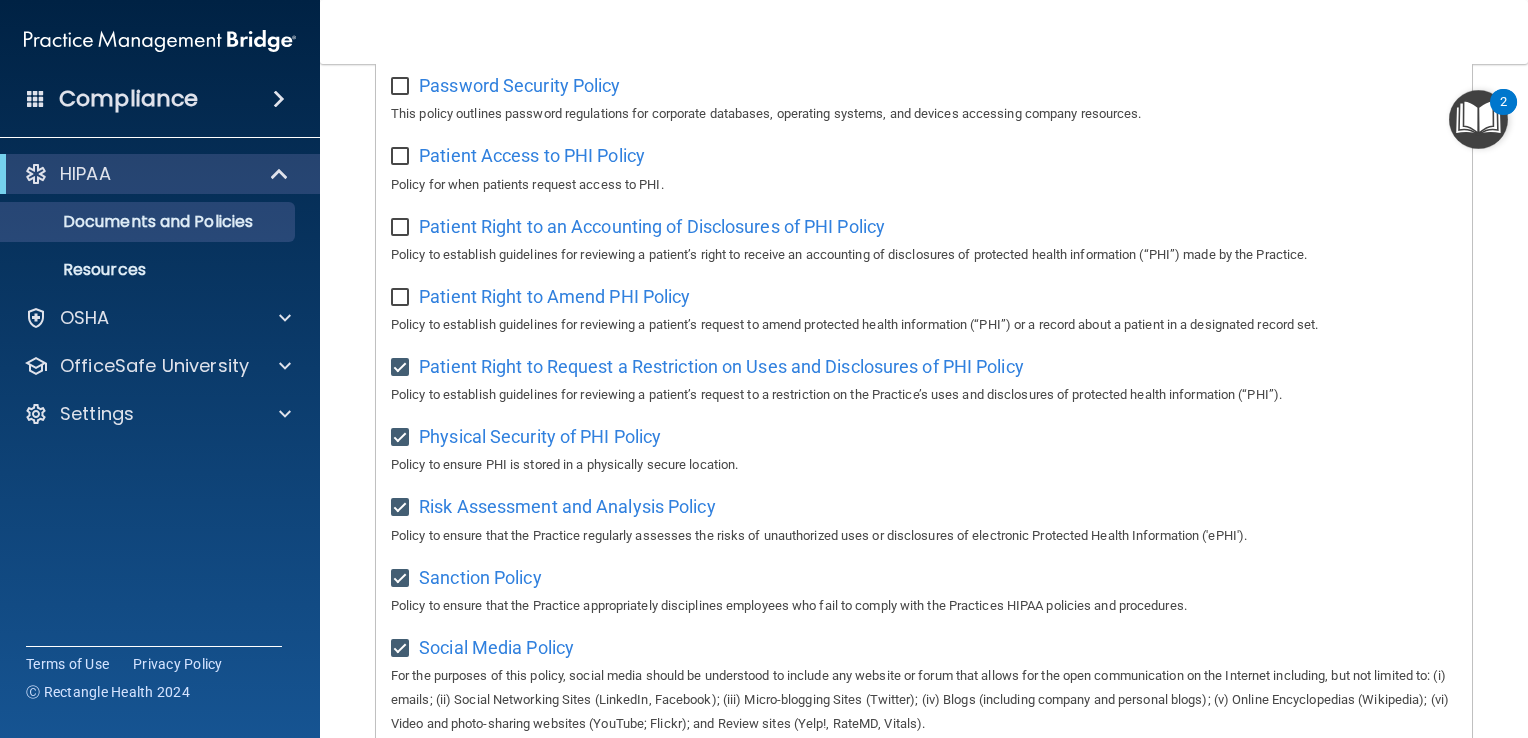 click at bounding box center (402, 298) 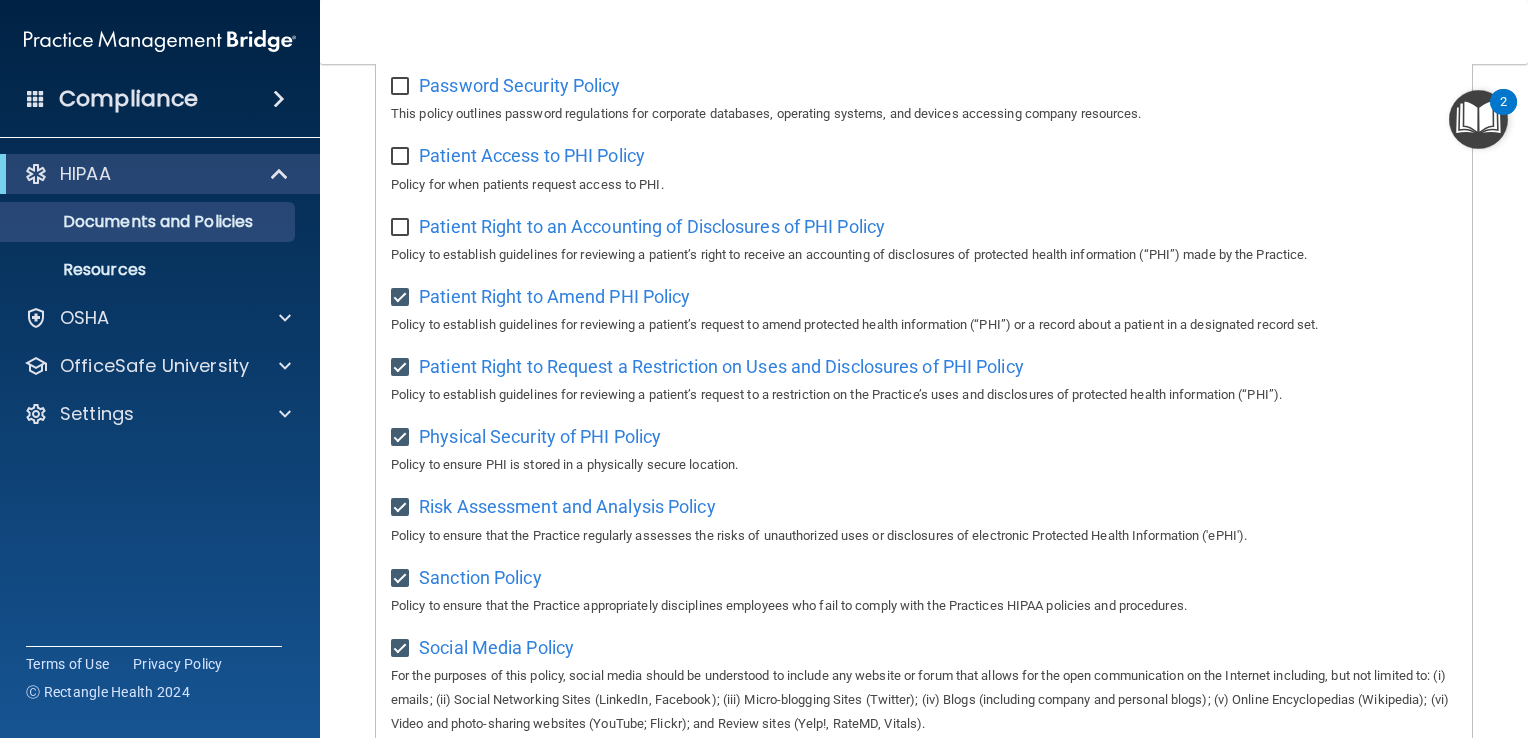 click at bounding box center [402, 228] 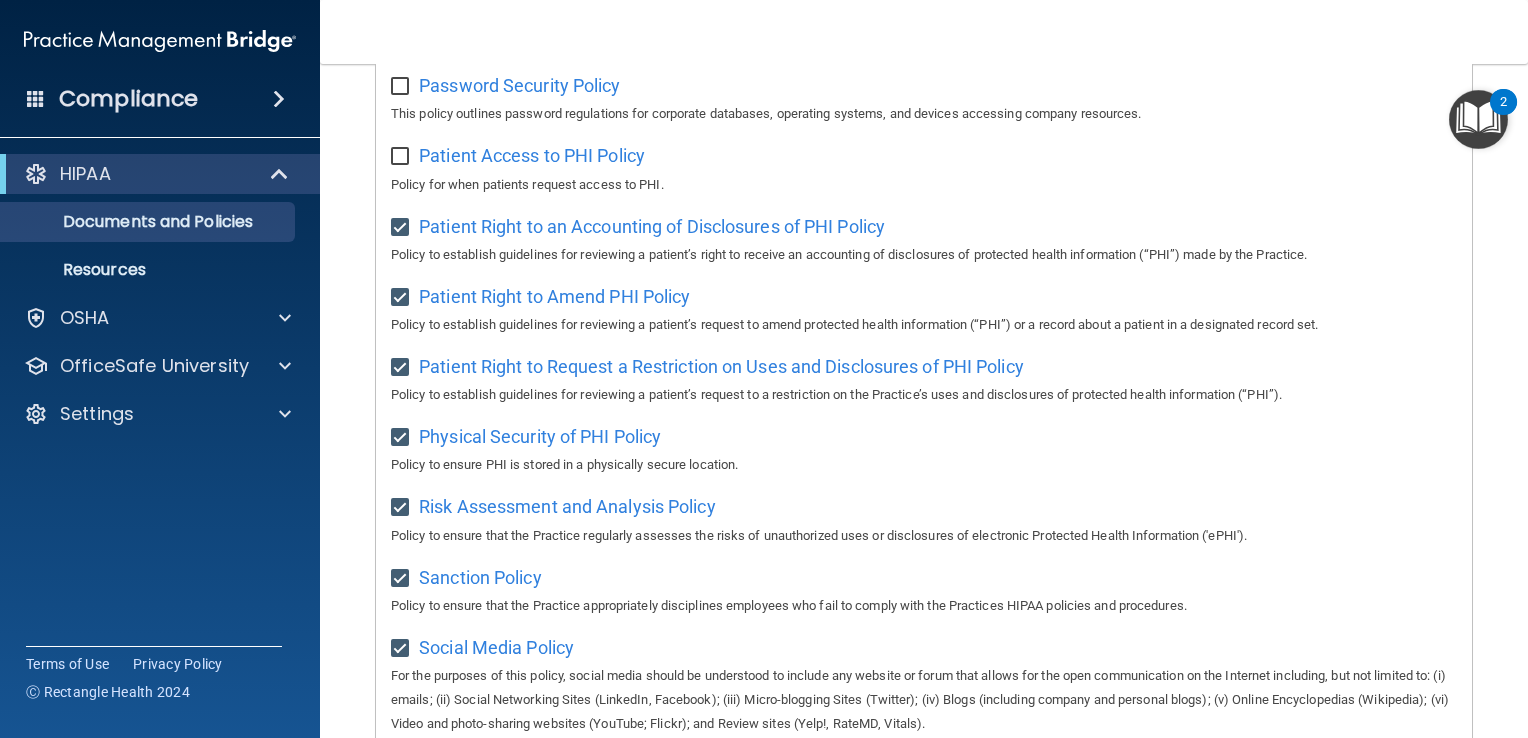 click at bounding box center [402, 157] 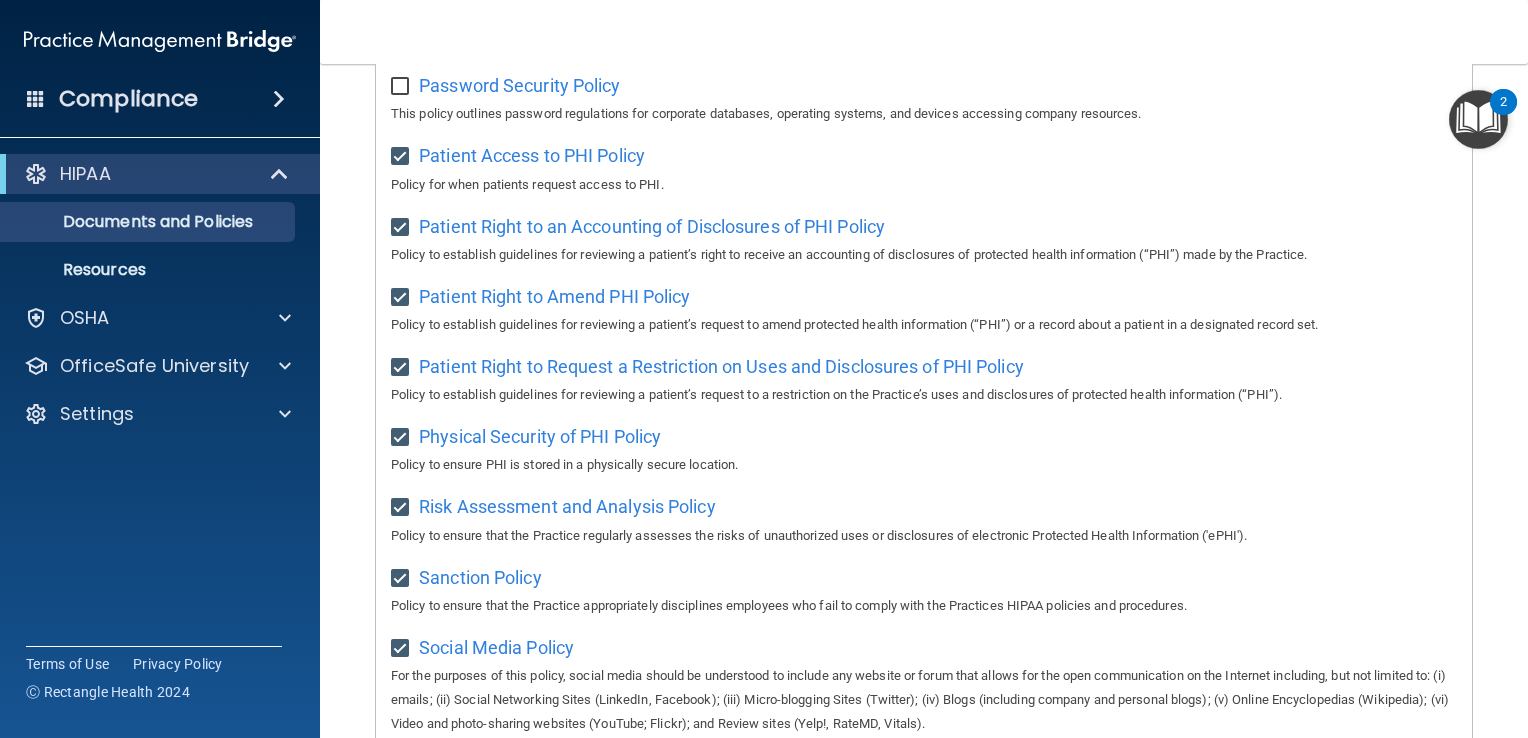click at bounding box center [402, 87] 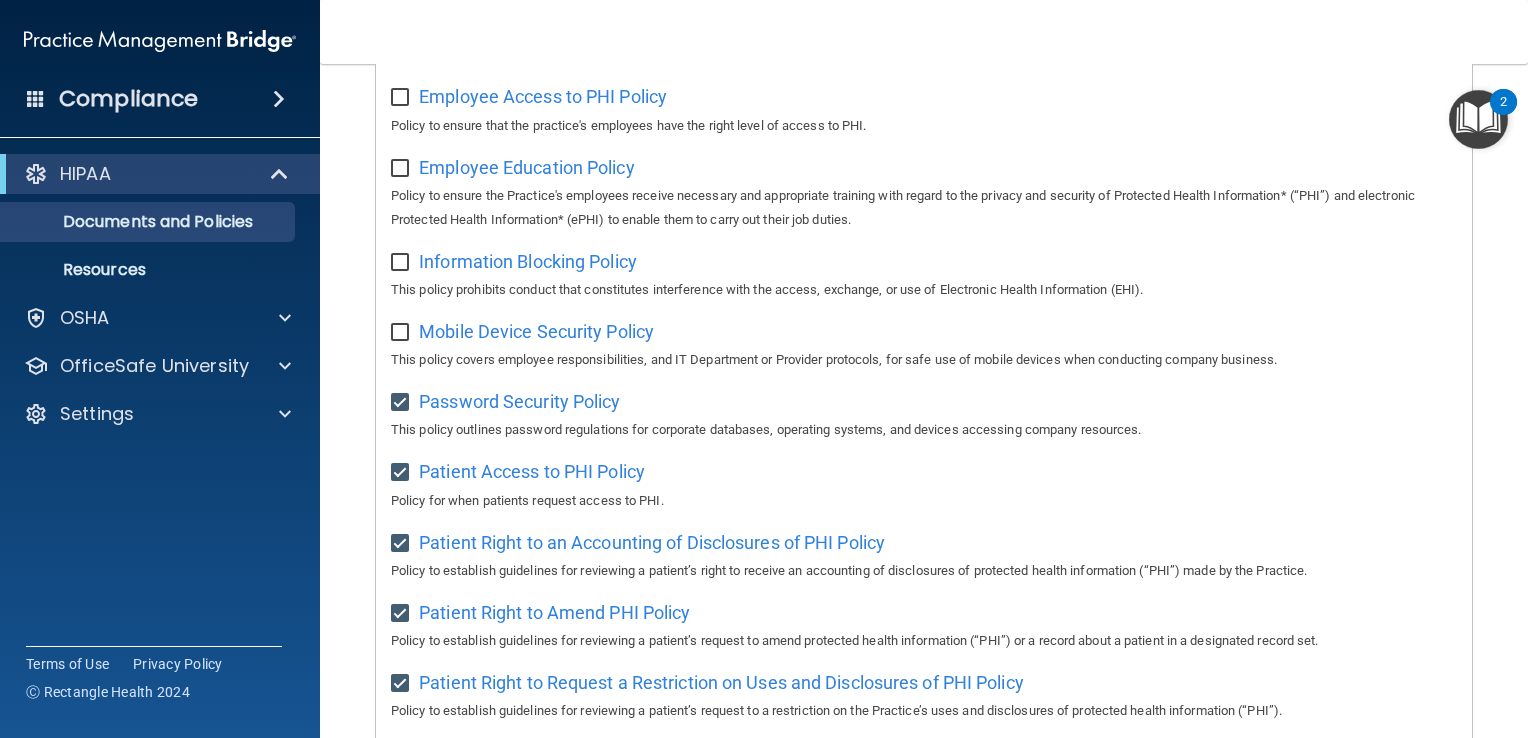 scroll, scrollTop: 586, scrollLeft: 0, axis: vertical 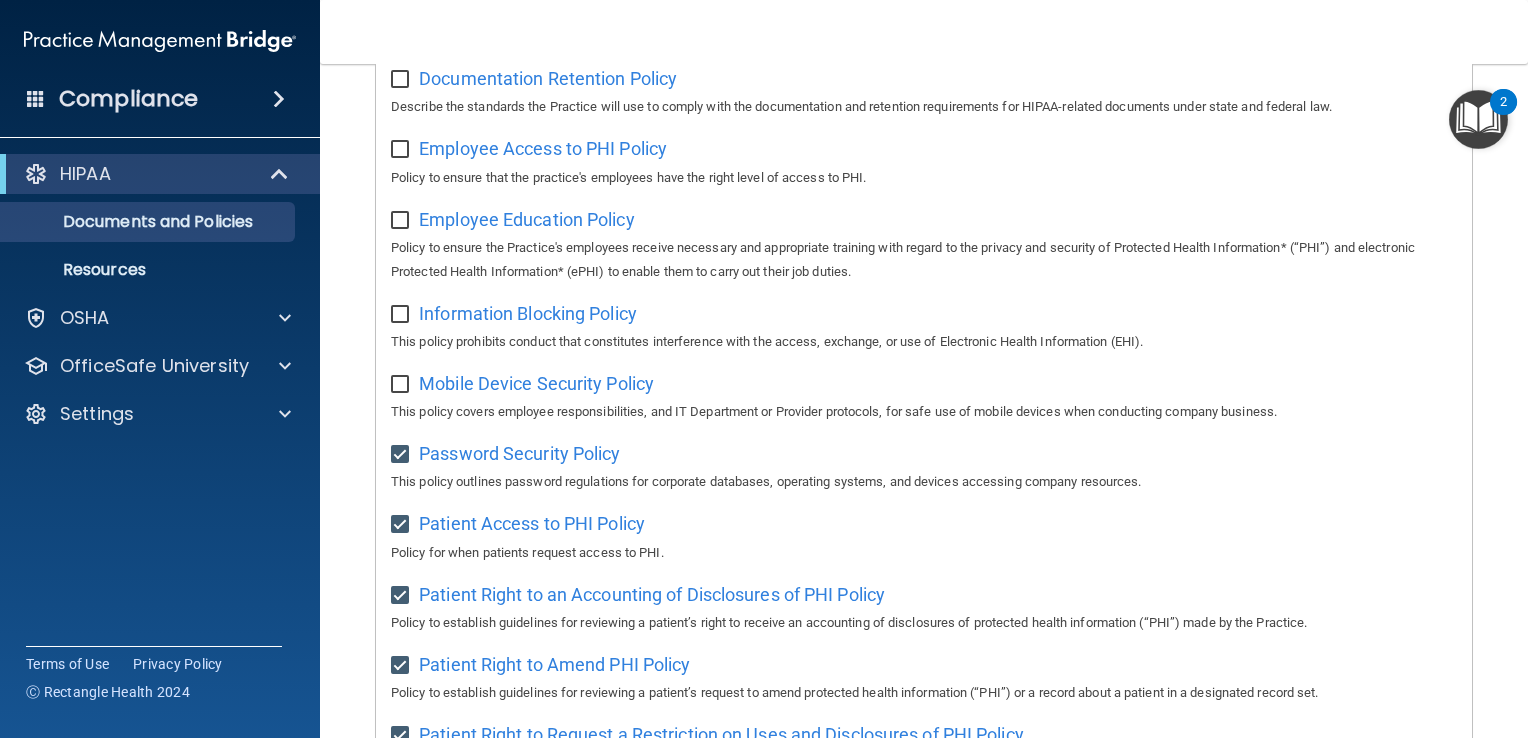 click at bounding box center [402, 385] 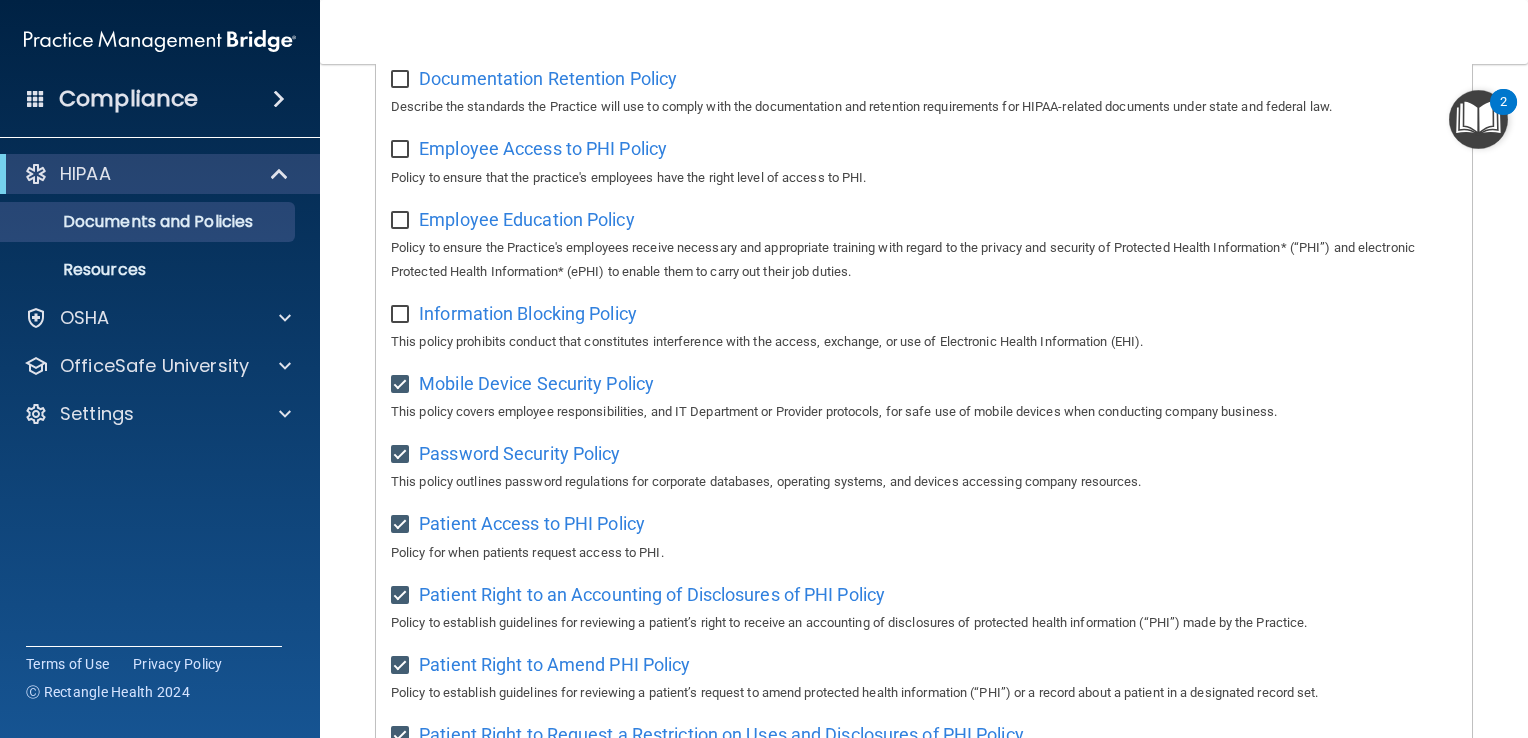 click at bounding box center (402, 315) 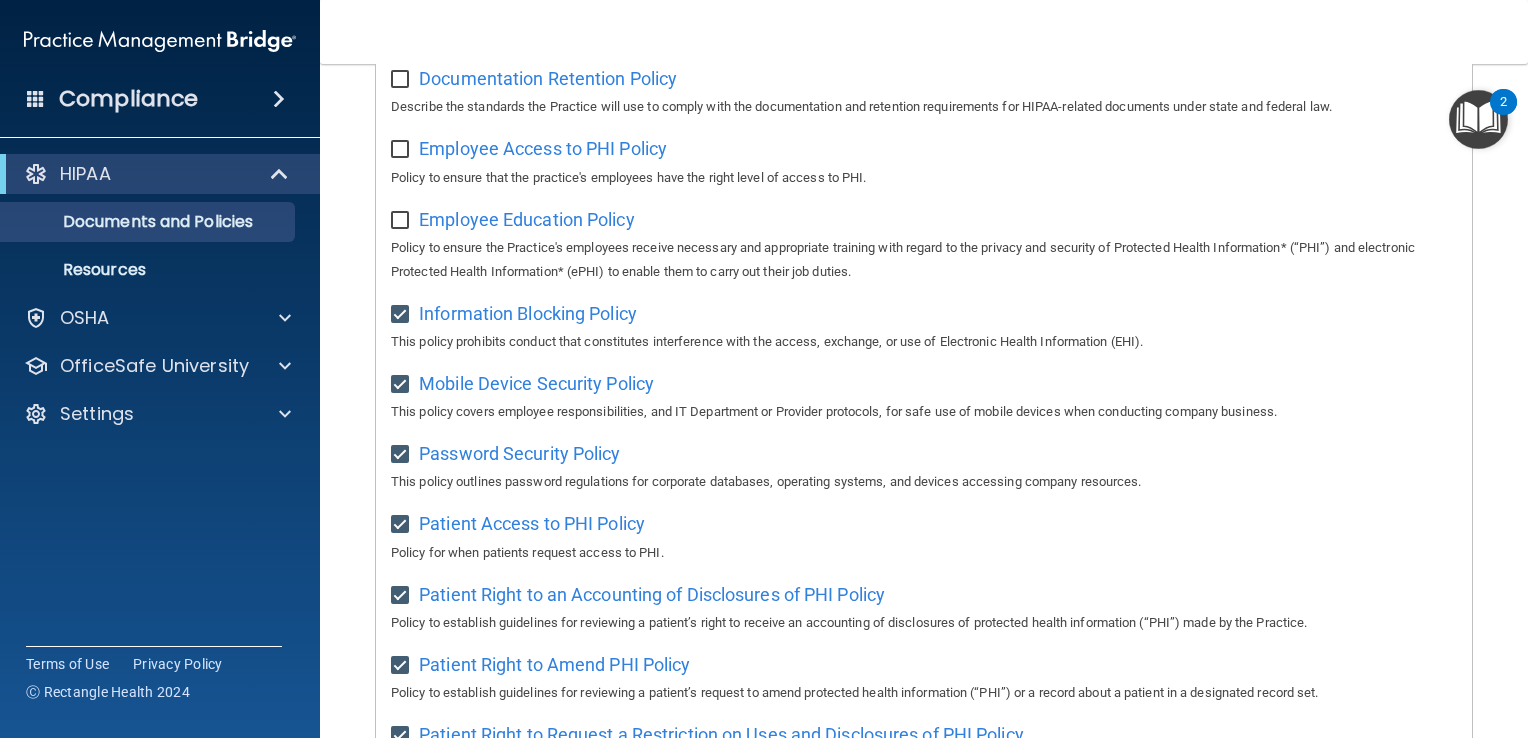 click at bounding box center (402, 221) 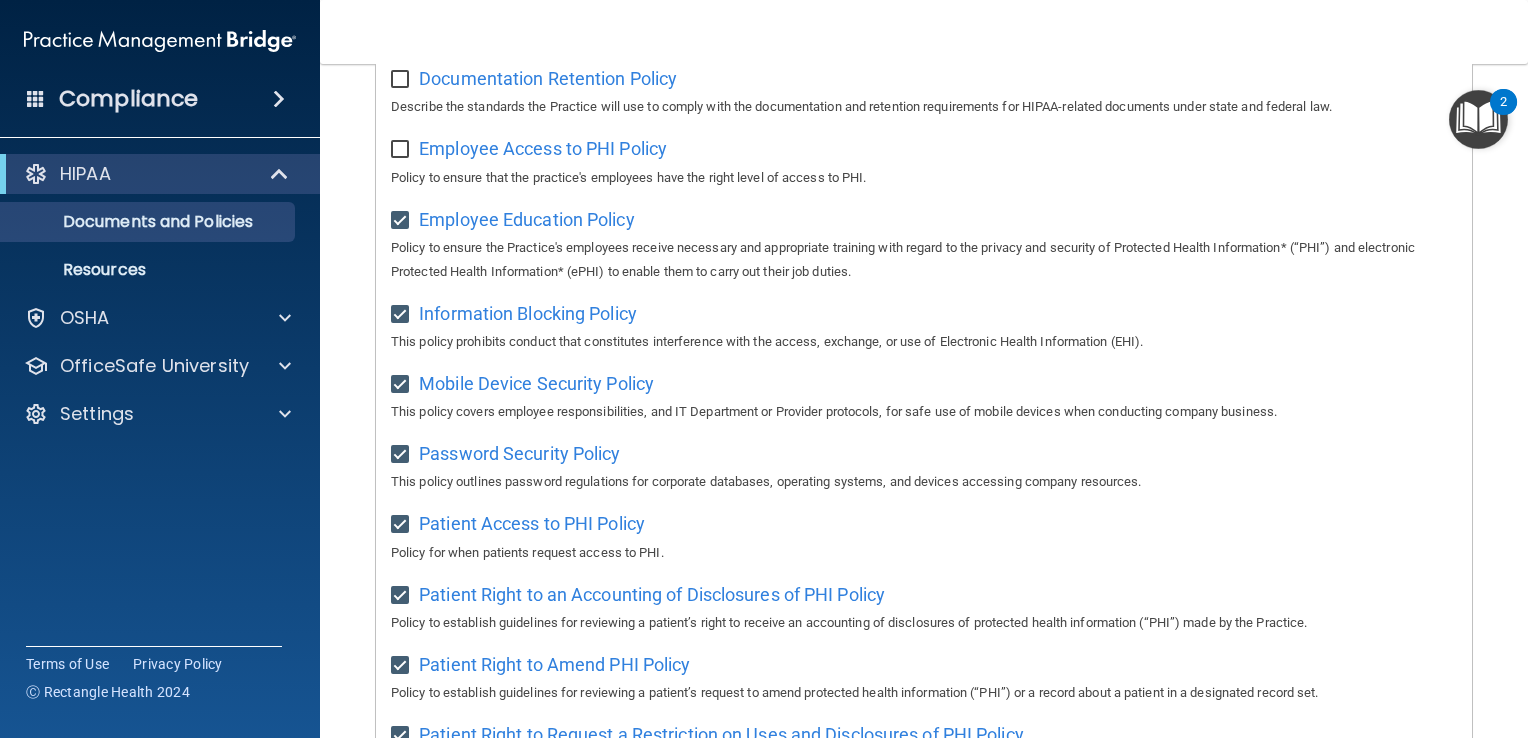 click at bounding box center [402, 150] 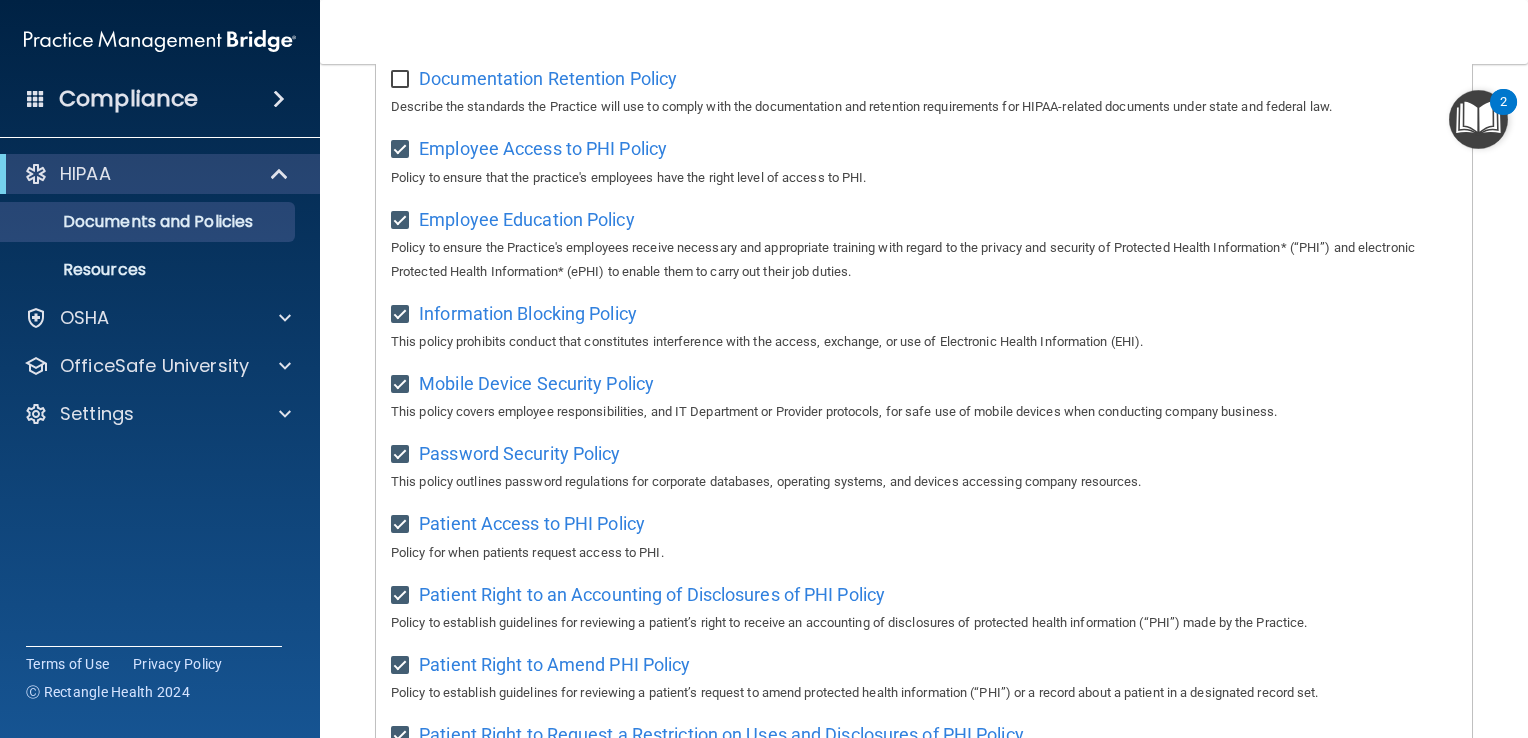 click at bounding box center (402, 80) 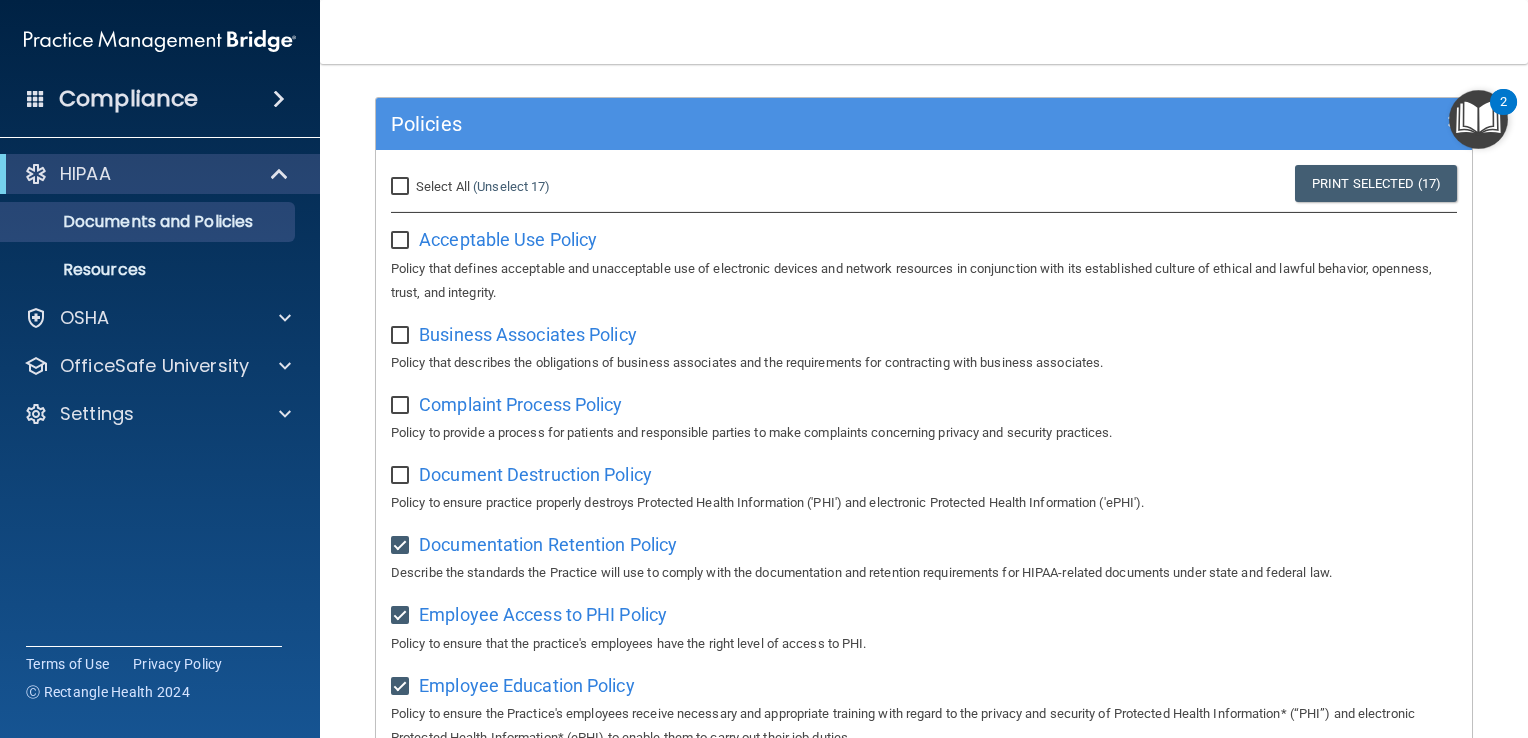 scroll, scrollTop: 119, scrollLeft: 0, axis: vertical 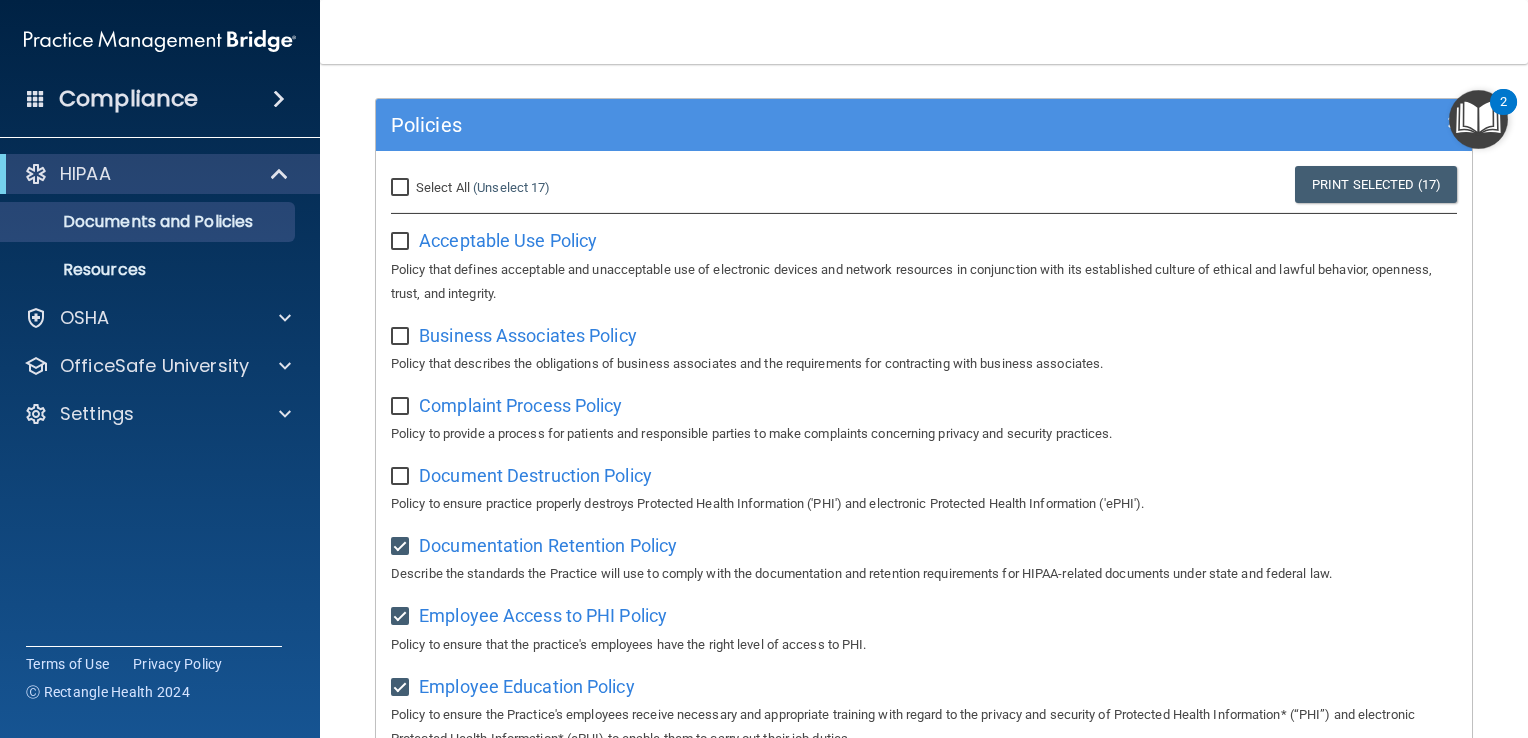 click at bounding box center (402, 477) 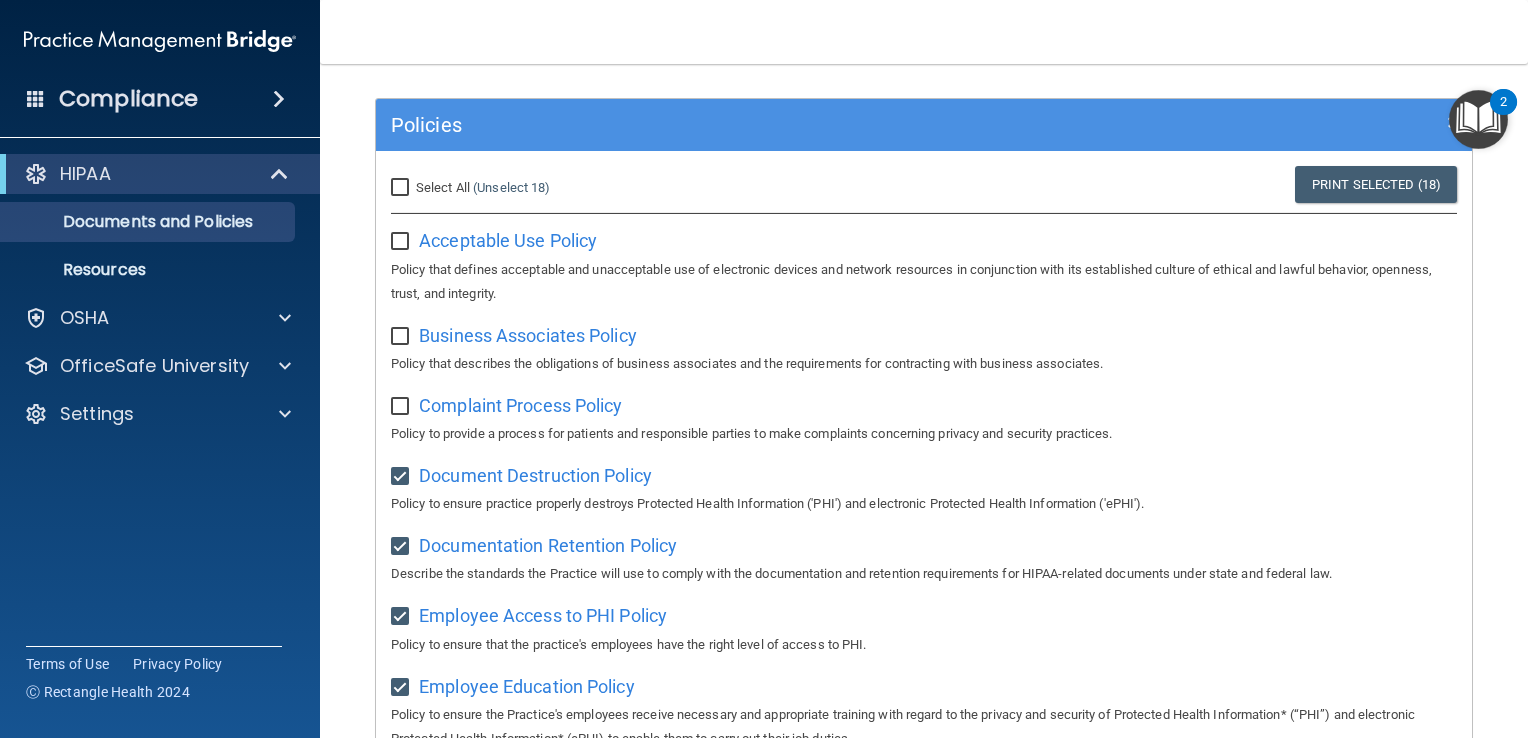 click at bounding box center [402, 407] 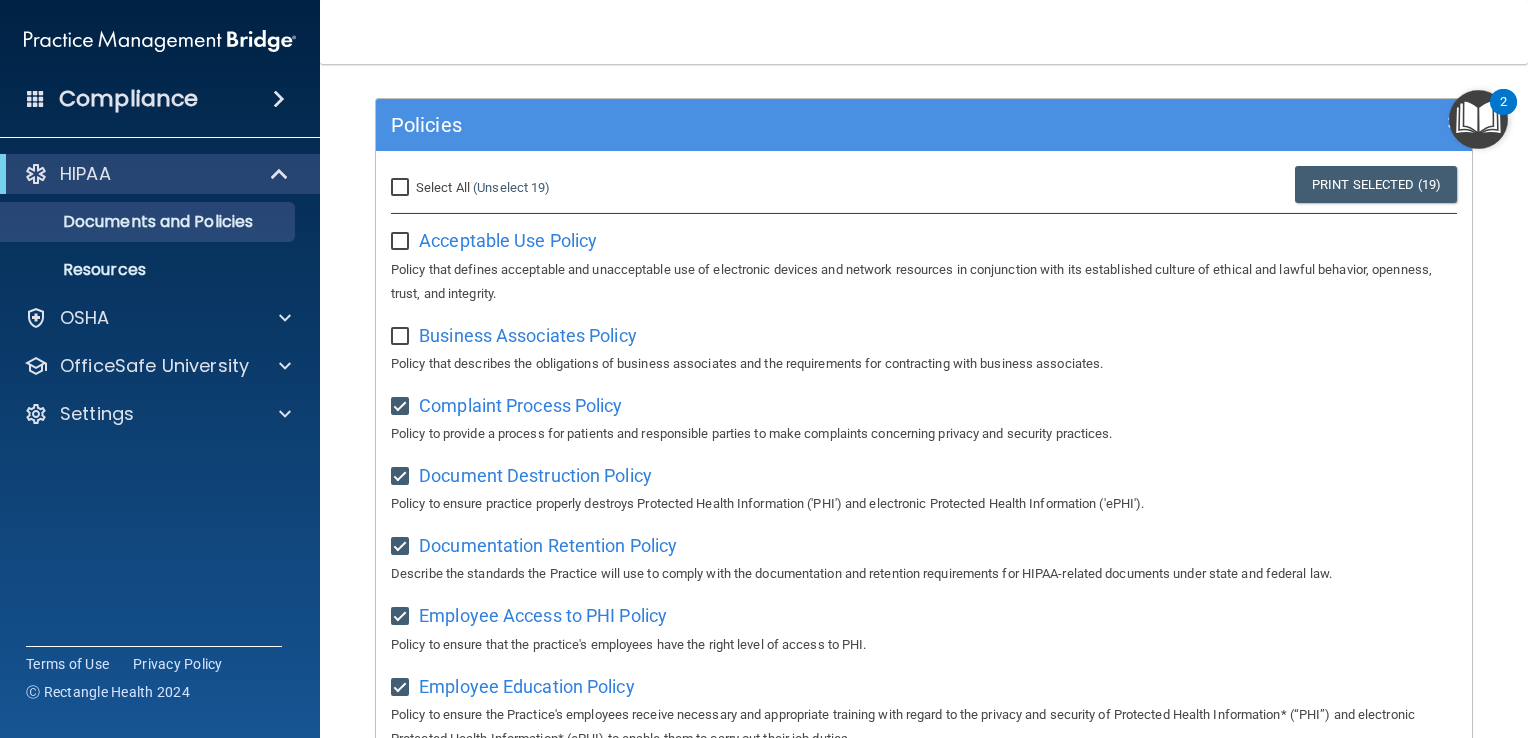 click at bounding box center [402, 337] 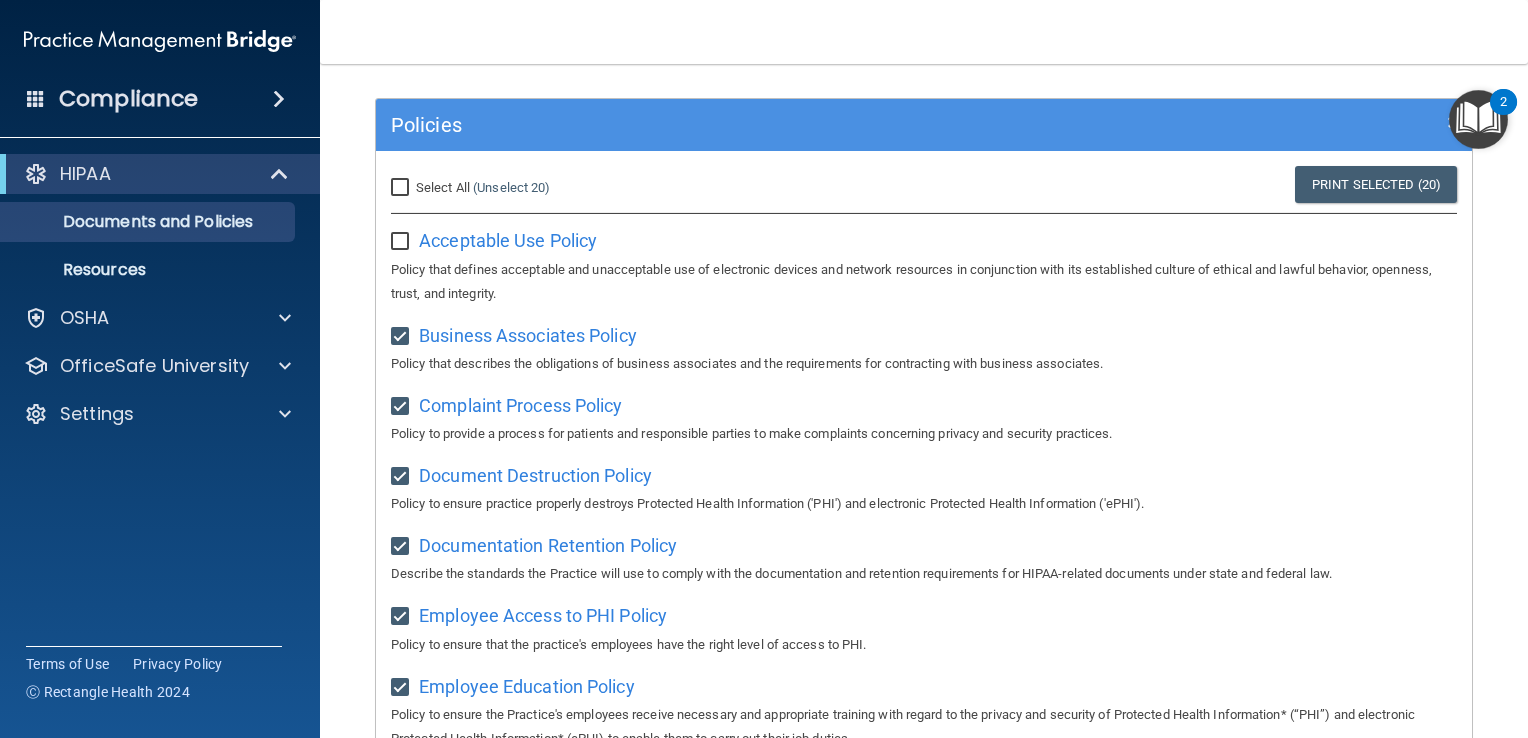 click at bounding box center (402, 242) 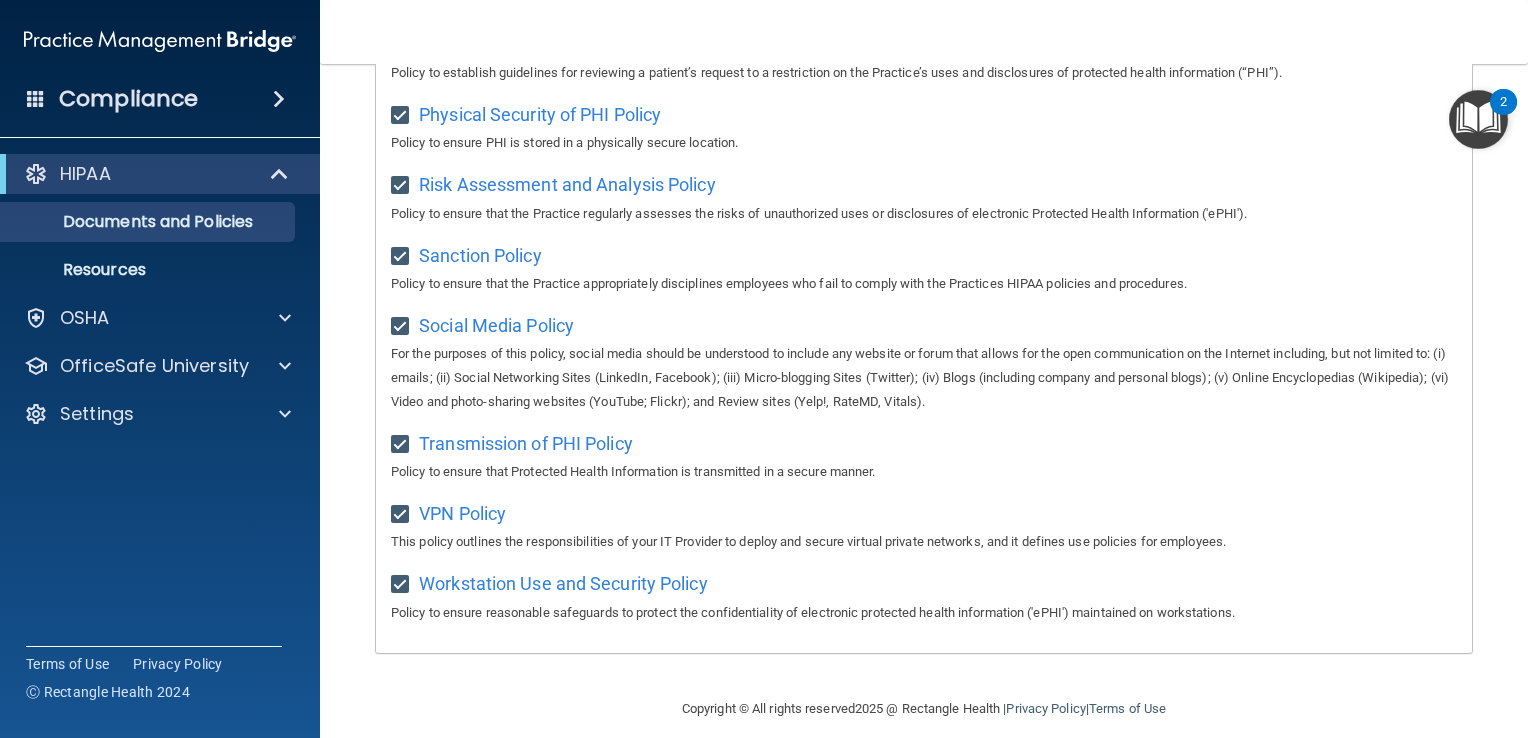 scroll, scrollTop: 1306, scrollLeft: 0, axis: vertical 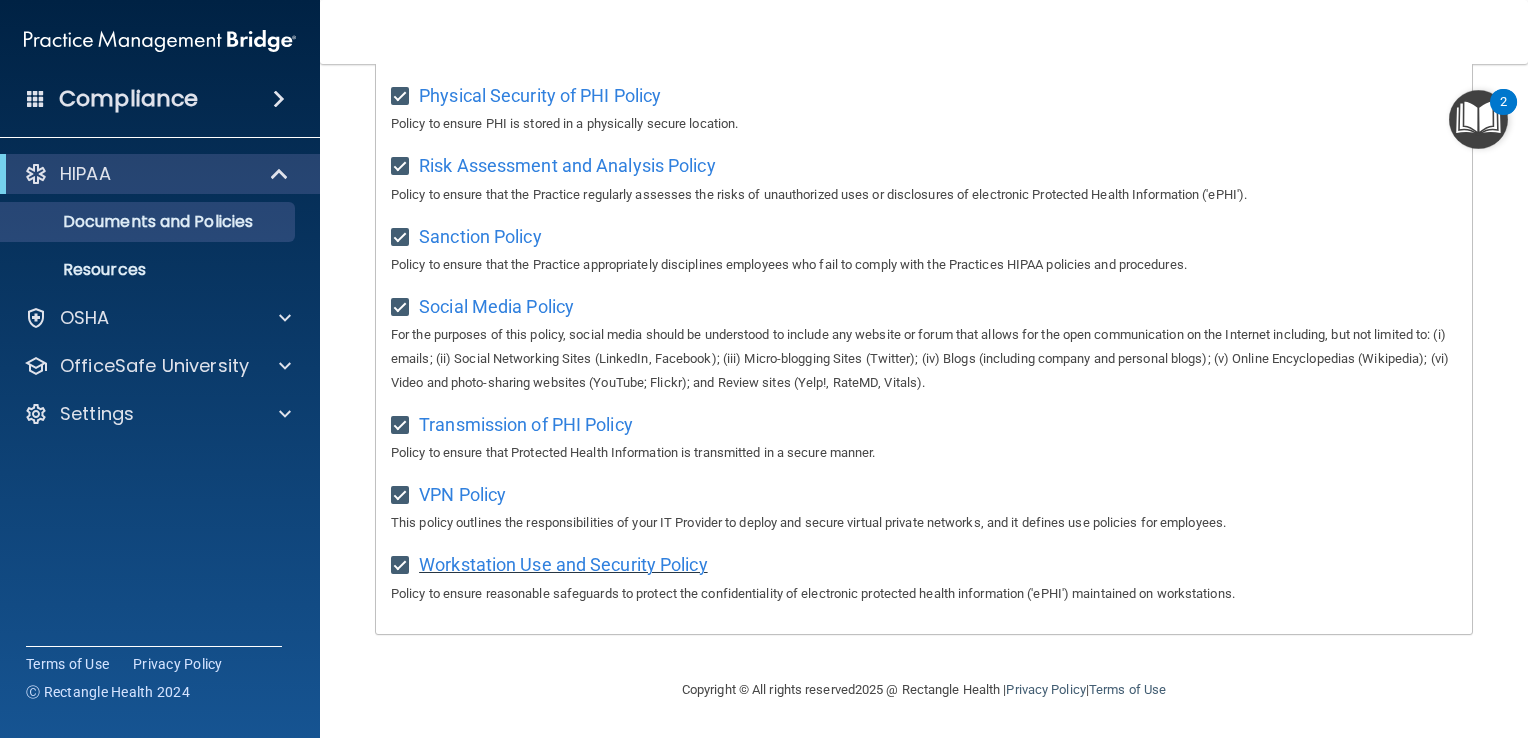 click on "Workstation Use and Security Policy" at bounding box center (563, 564) 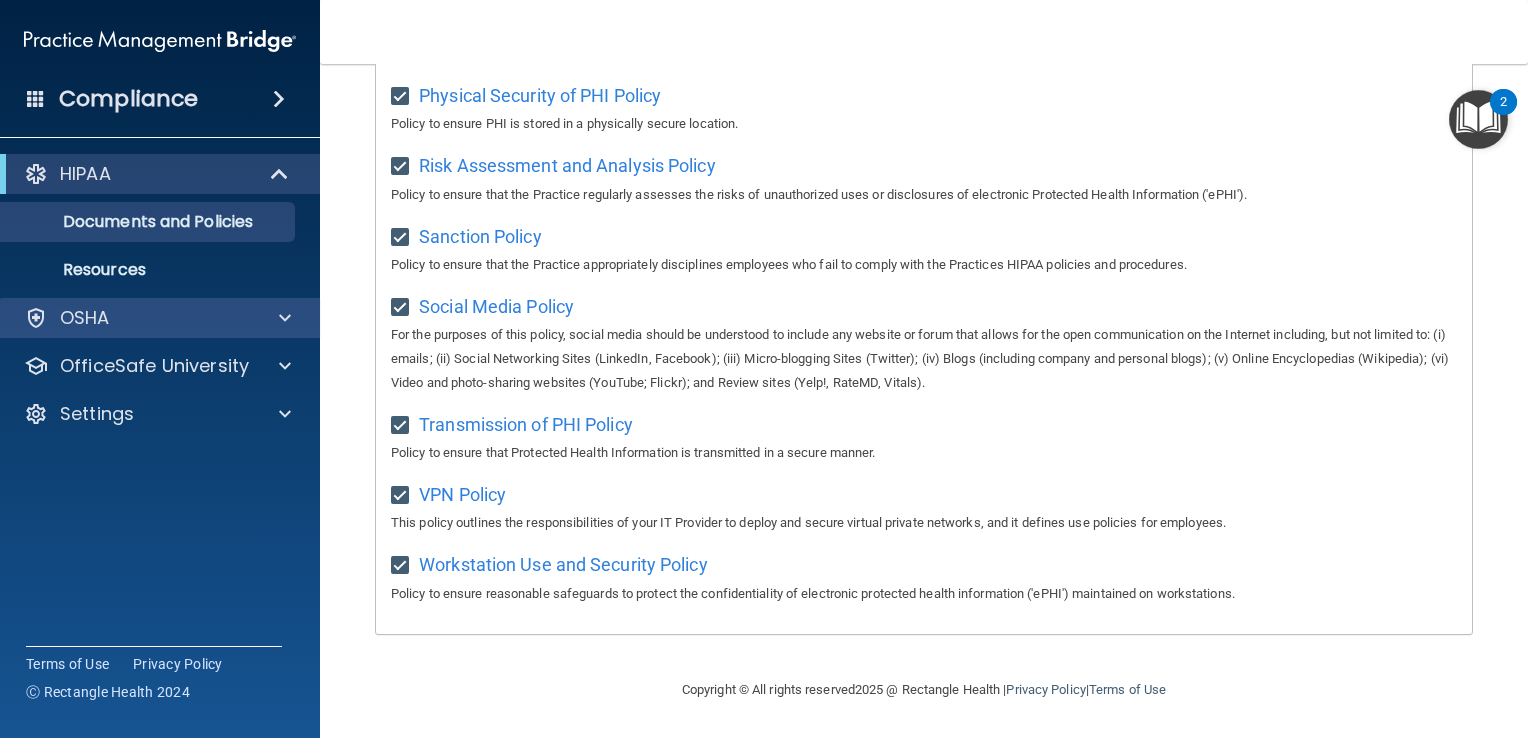 click on "OSHA" at bounding box center (160, 318) 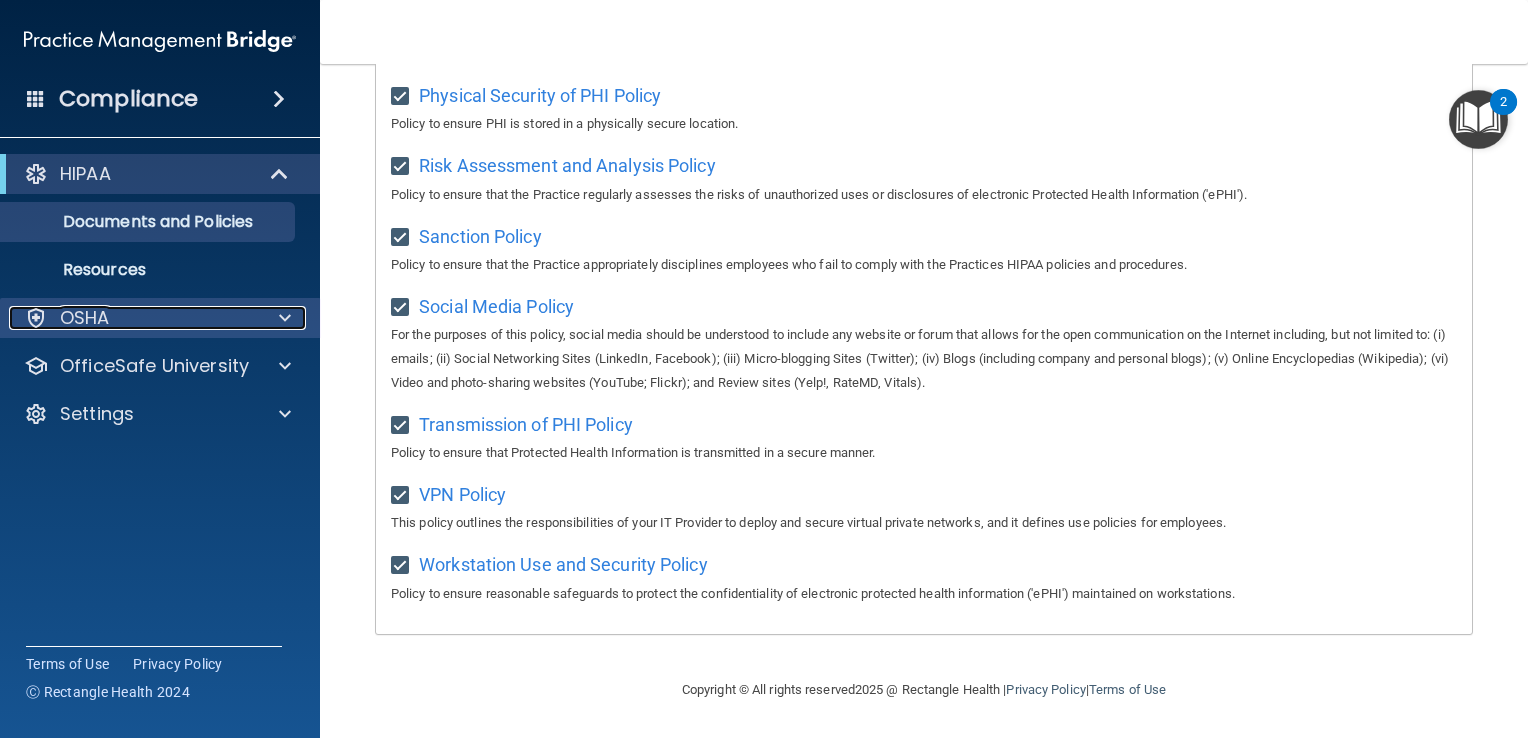 click at bounding box center (285, 318) 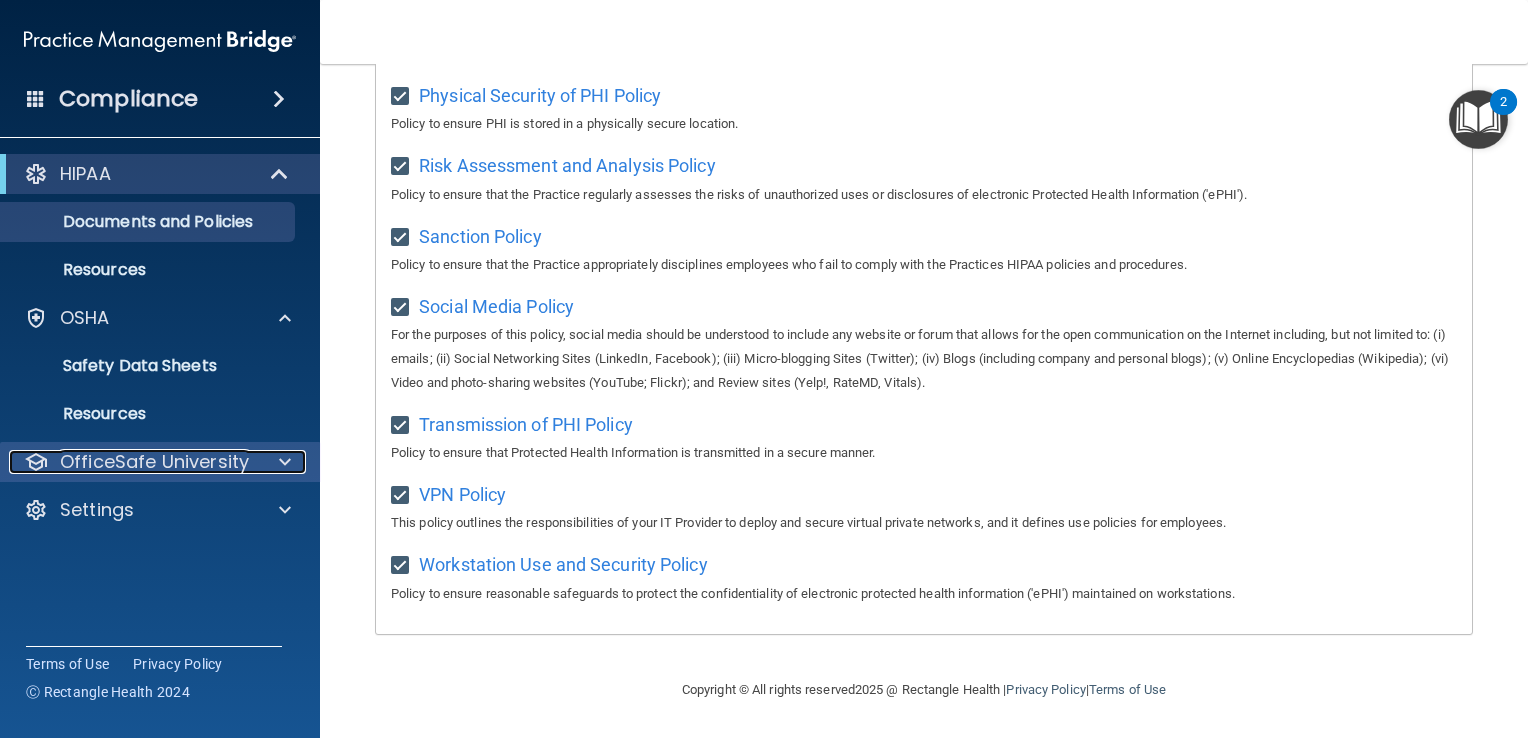click at bounding box center [285, 462] 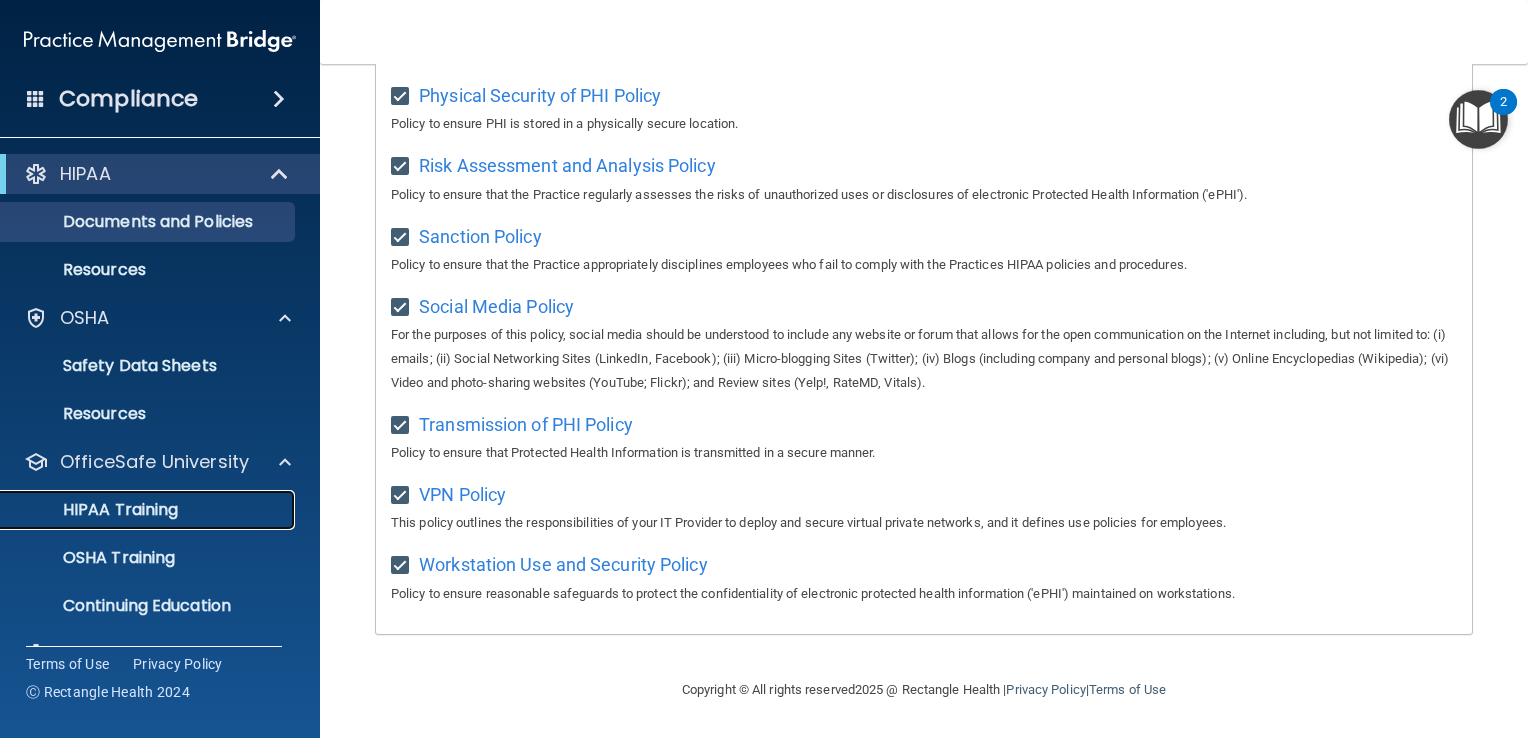 click on "HIPAA Training" at bounding box center (95, 510) 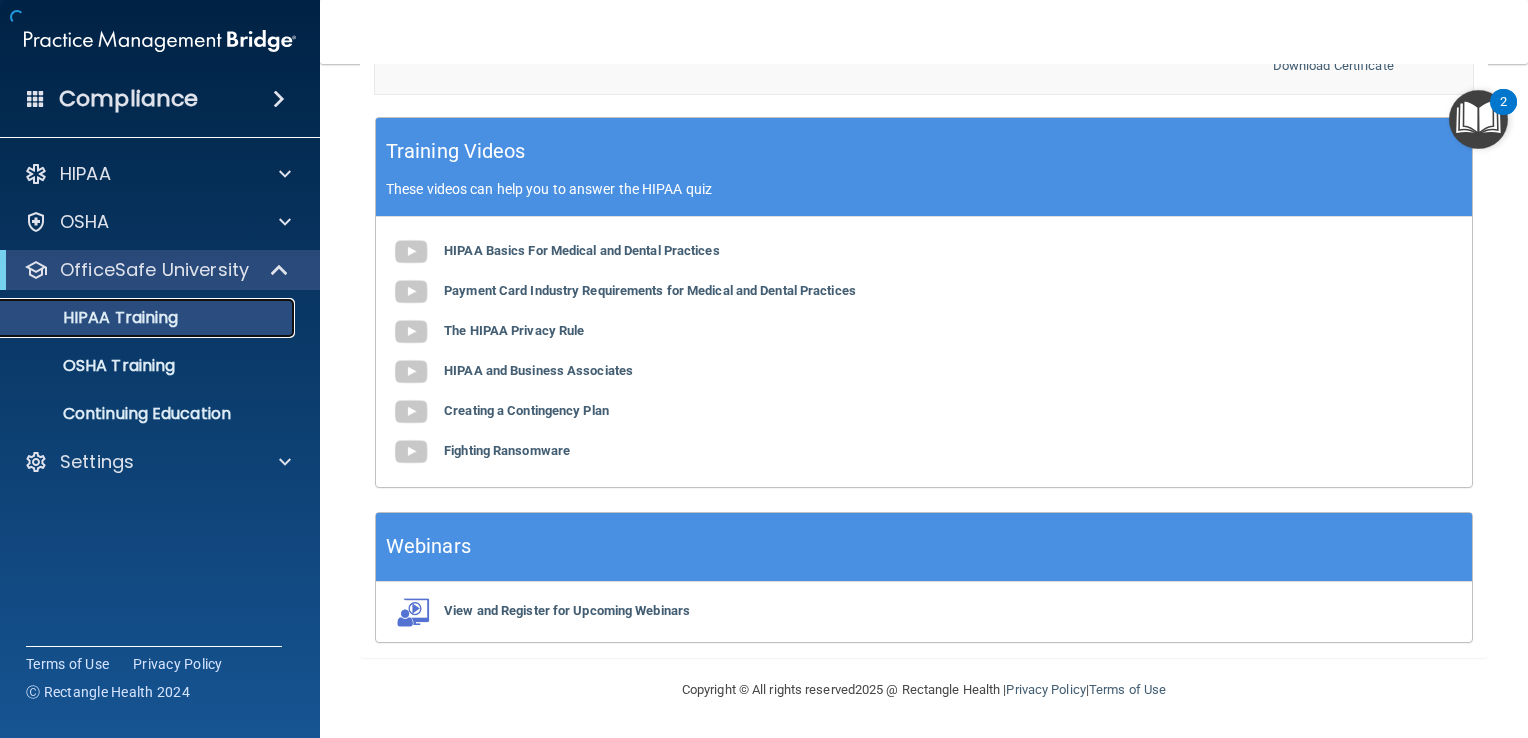 scroll, scrollTop: 763, scrollLeft: 0, axis: vertical 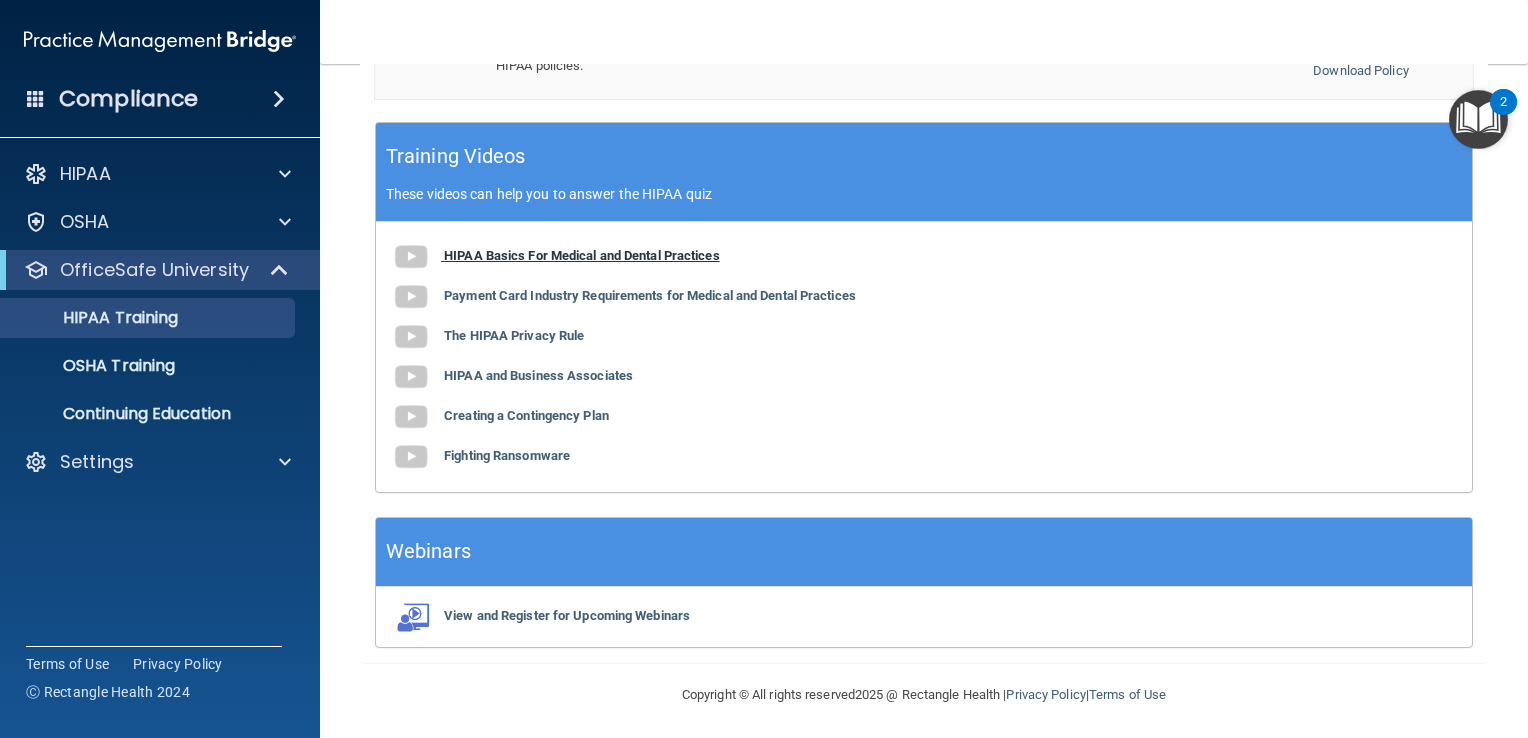 click on "HIPAA Basics For Medical and Dental Practices" at bounding box center [582, 255] 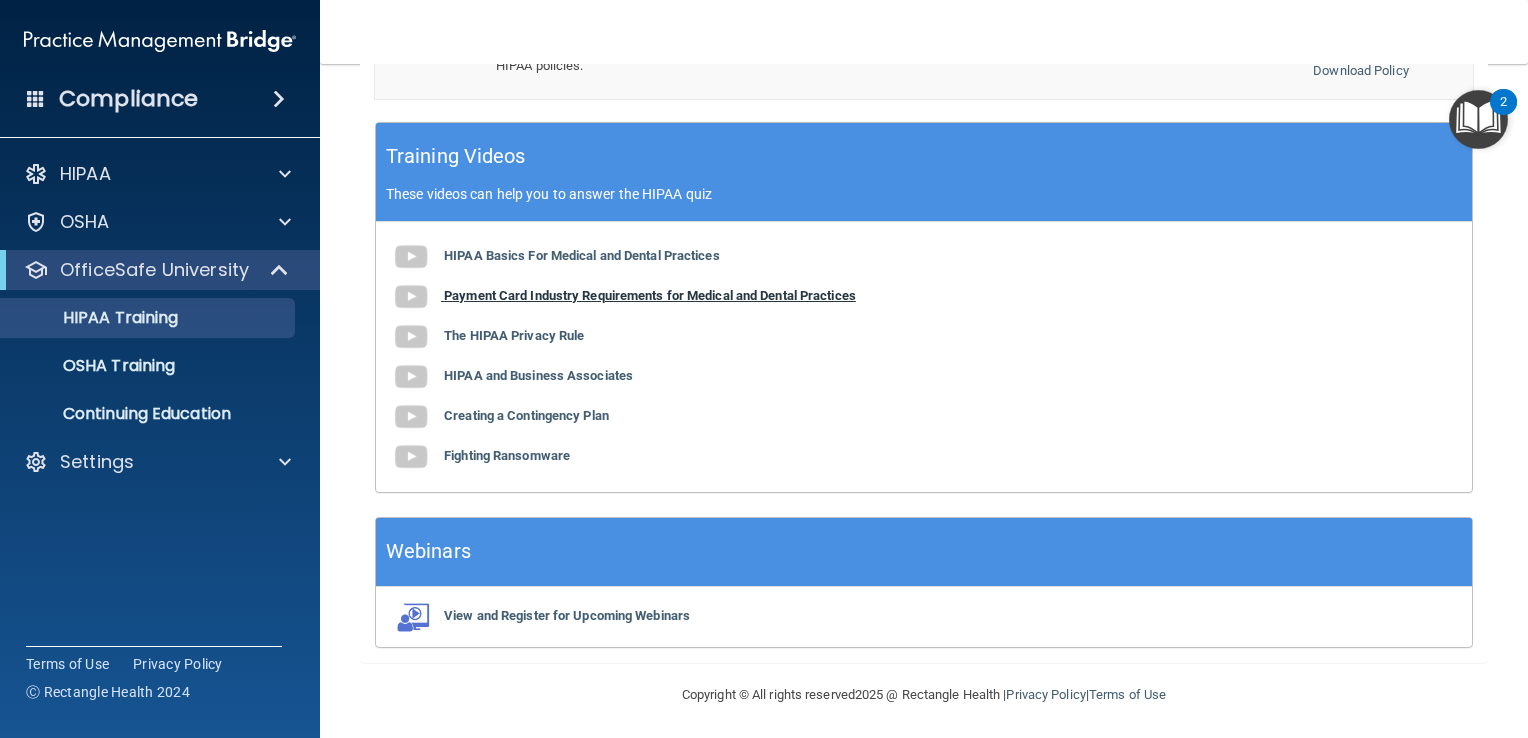 click on "Payment Card Industry Requirements for Medical and Dental Practices" at bounding box center [650, 295] 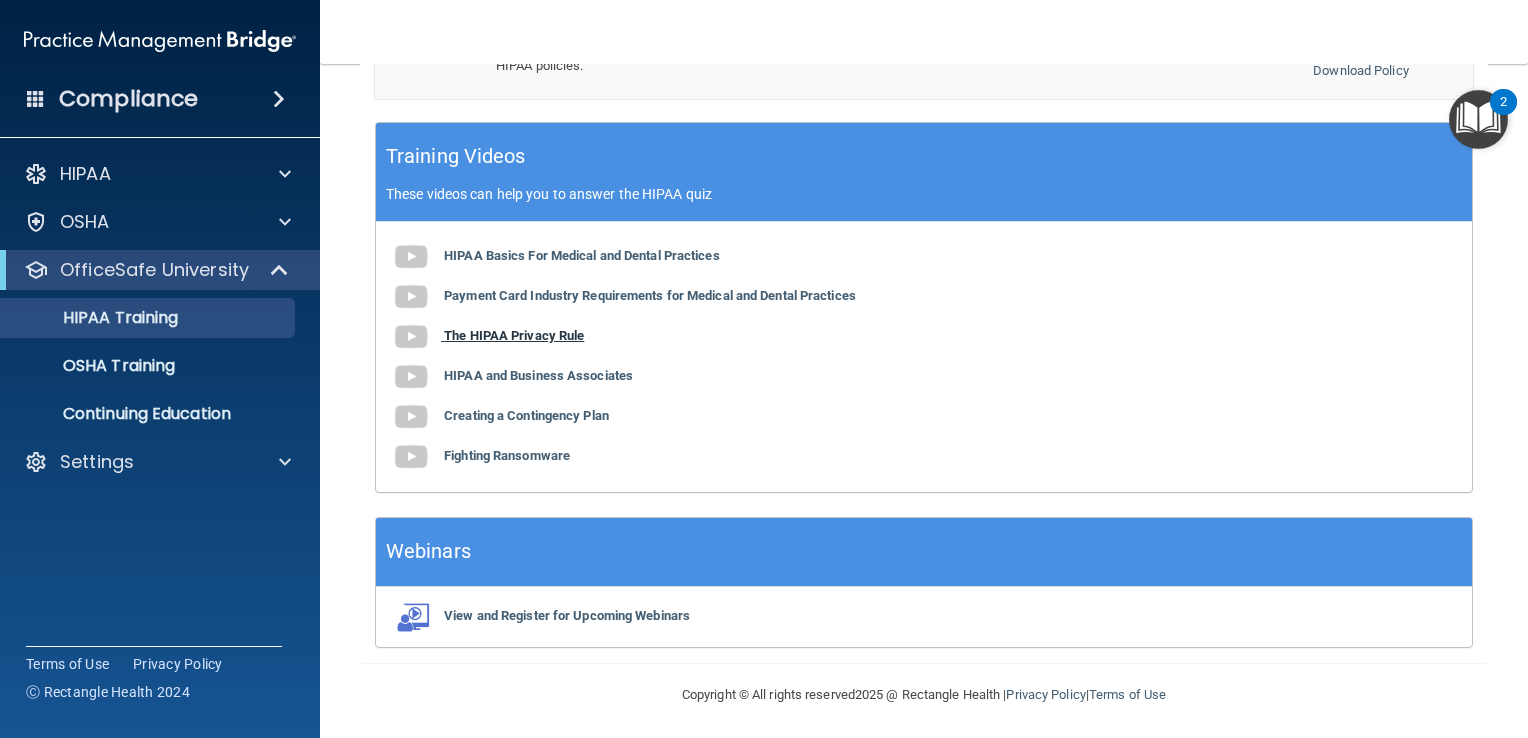 click on "The HIPAA Privacy Rule" at bounding box center (514, 335) 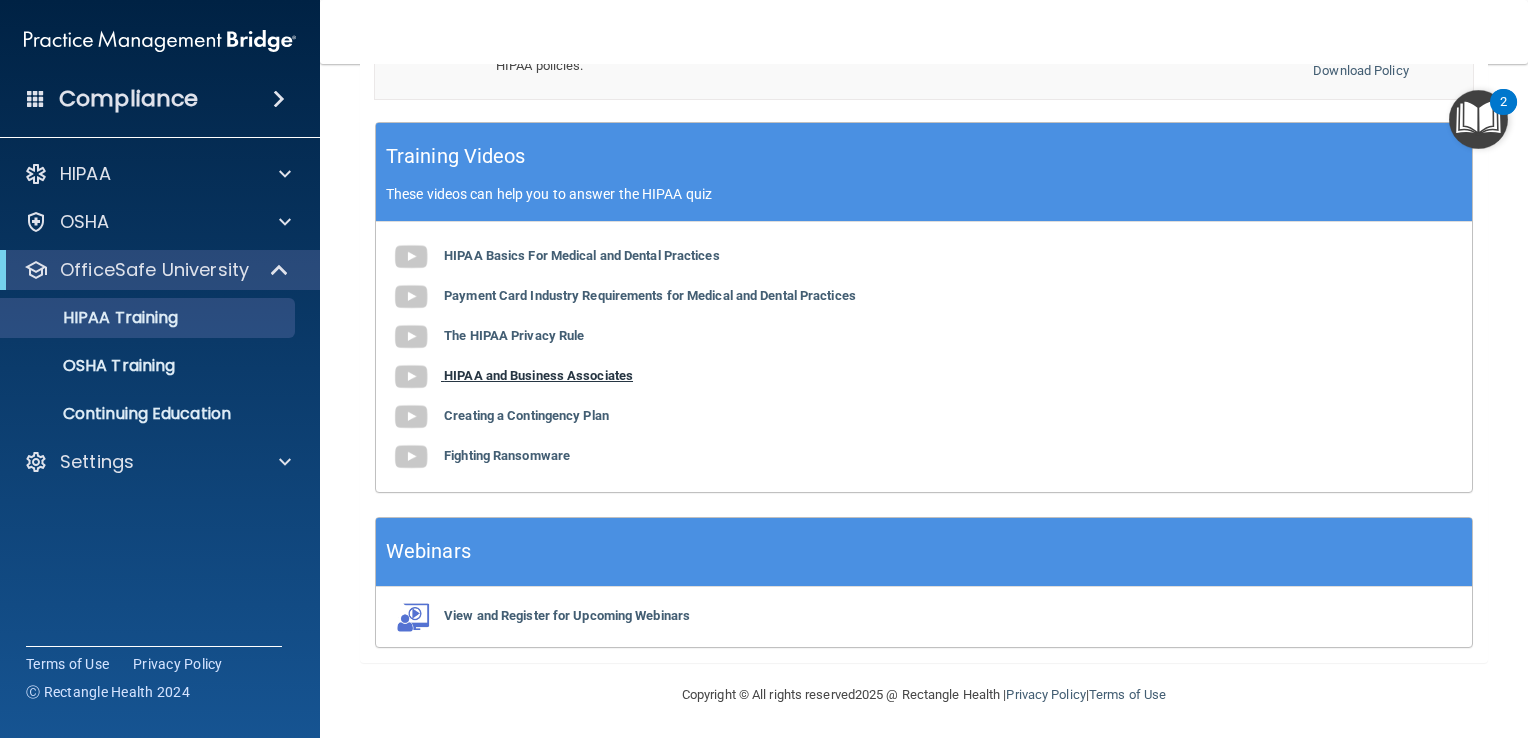 click on "HIPAA and Business Associates" at bounding box center [538, 375] 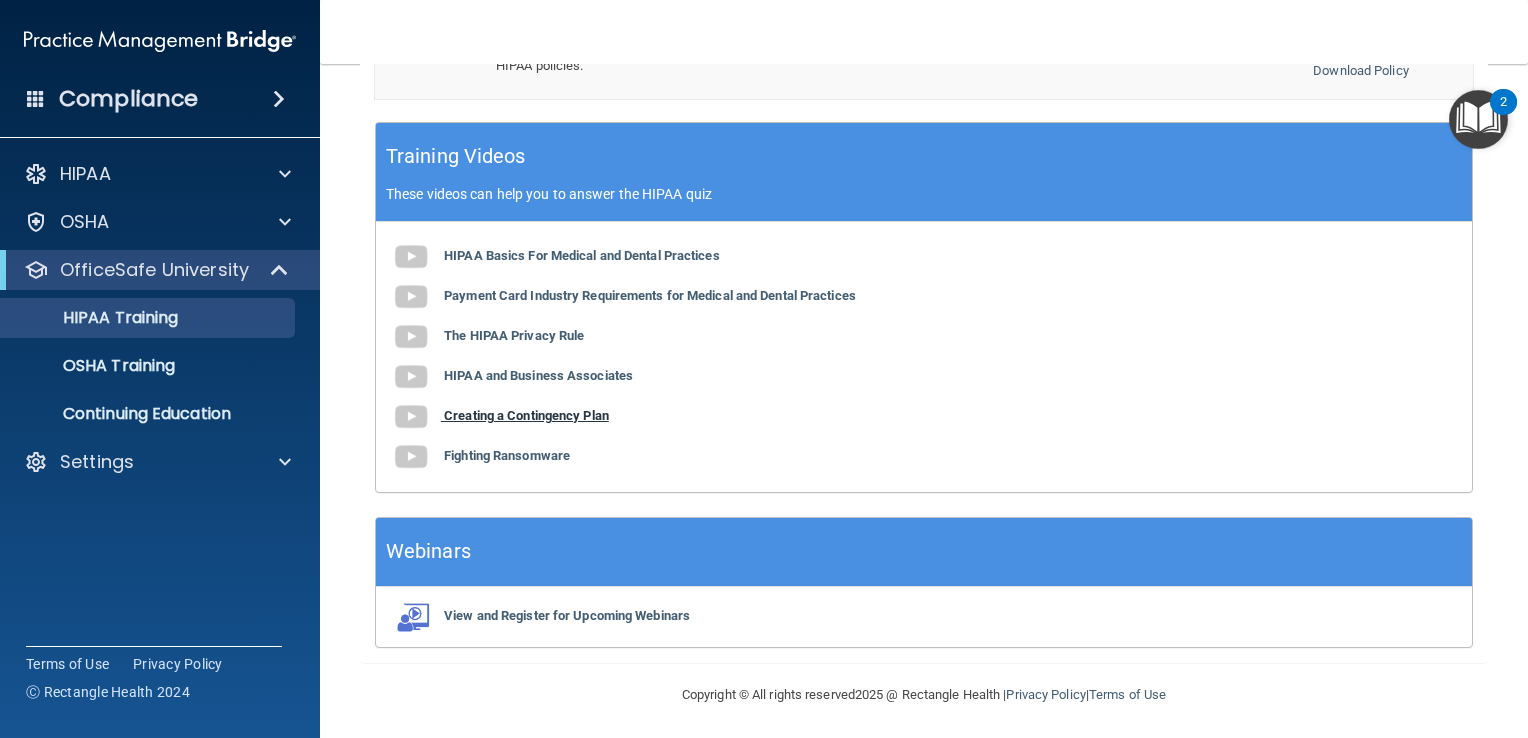 click on "Creating a Contingency Plan" at bounding box center (526, 415) 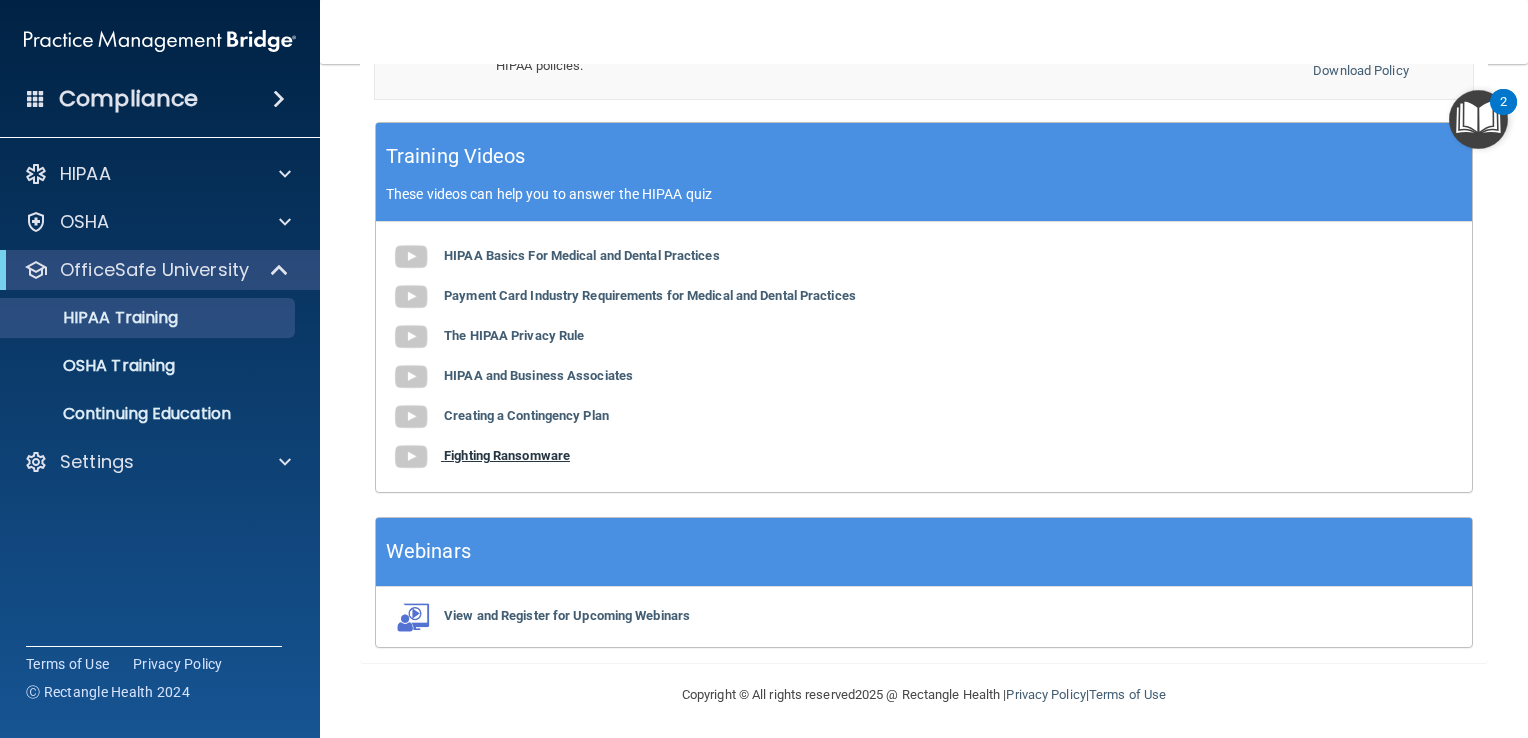 click on "Fighting Ransomware" at bounding box center (507, 455) 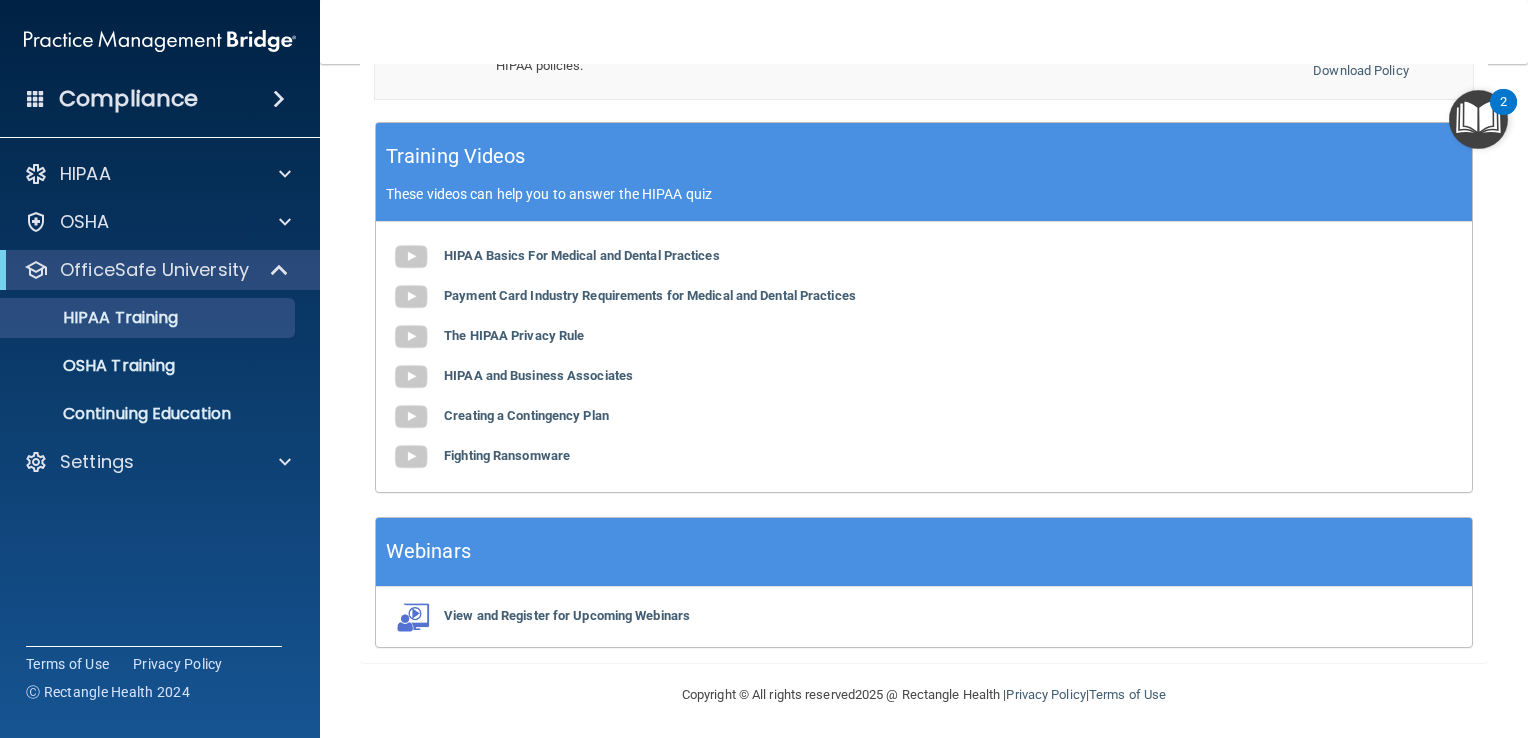 click at bounding box center [1478, 119] 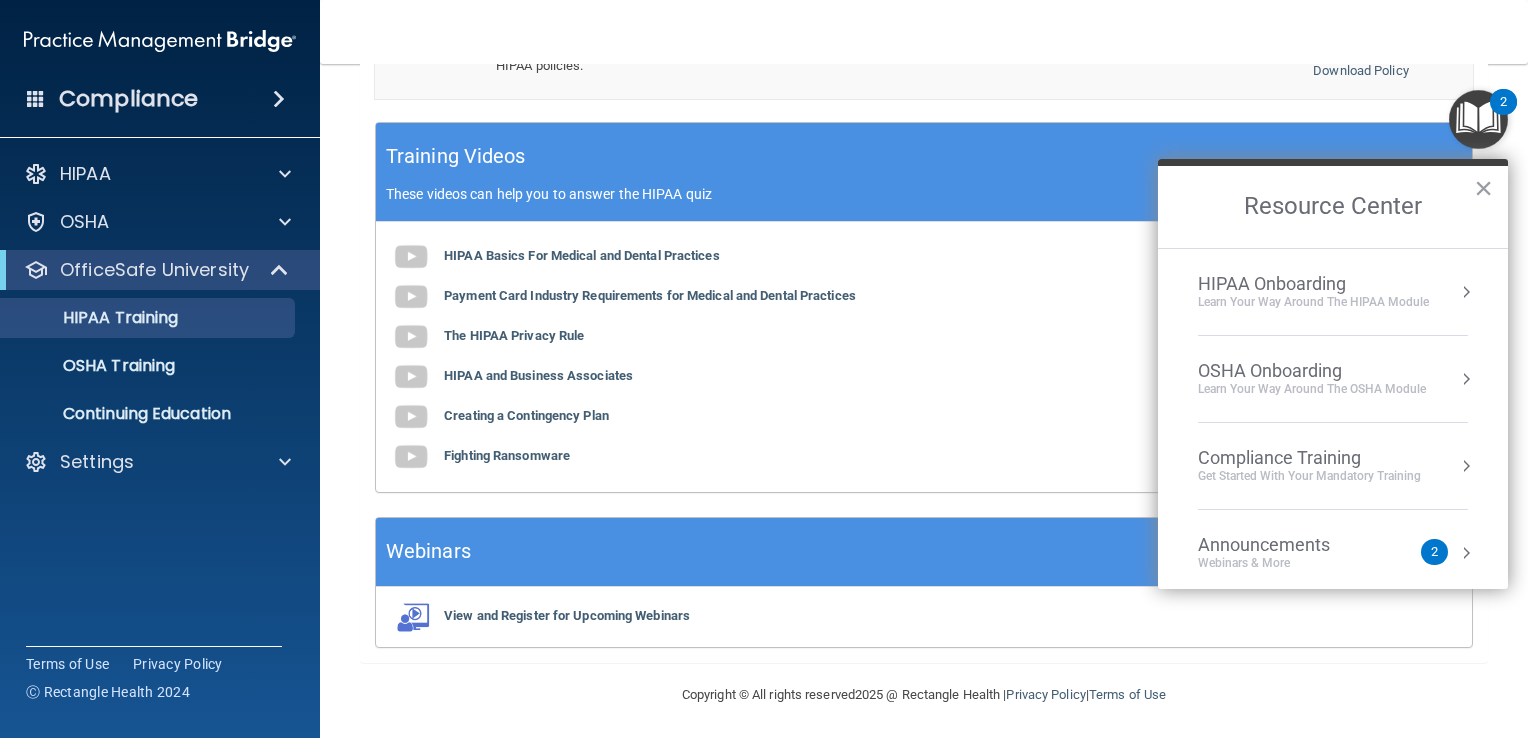 scroll, scrollTop: 109, scrollLeft: 0, axis: vertical 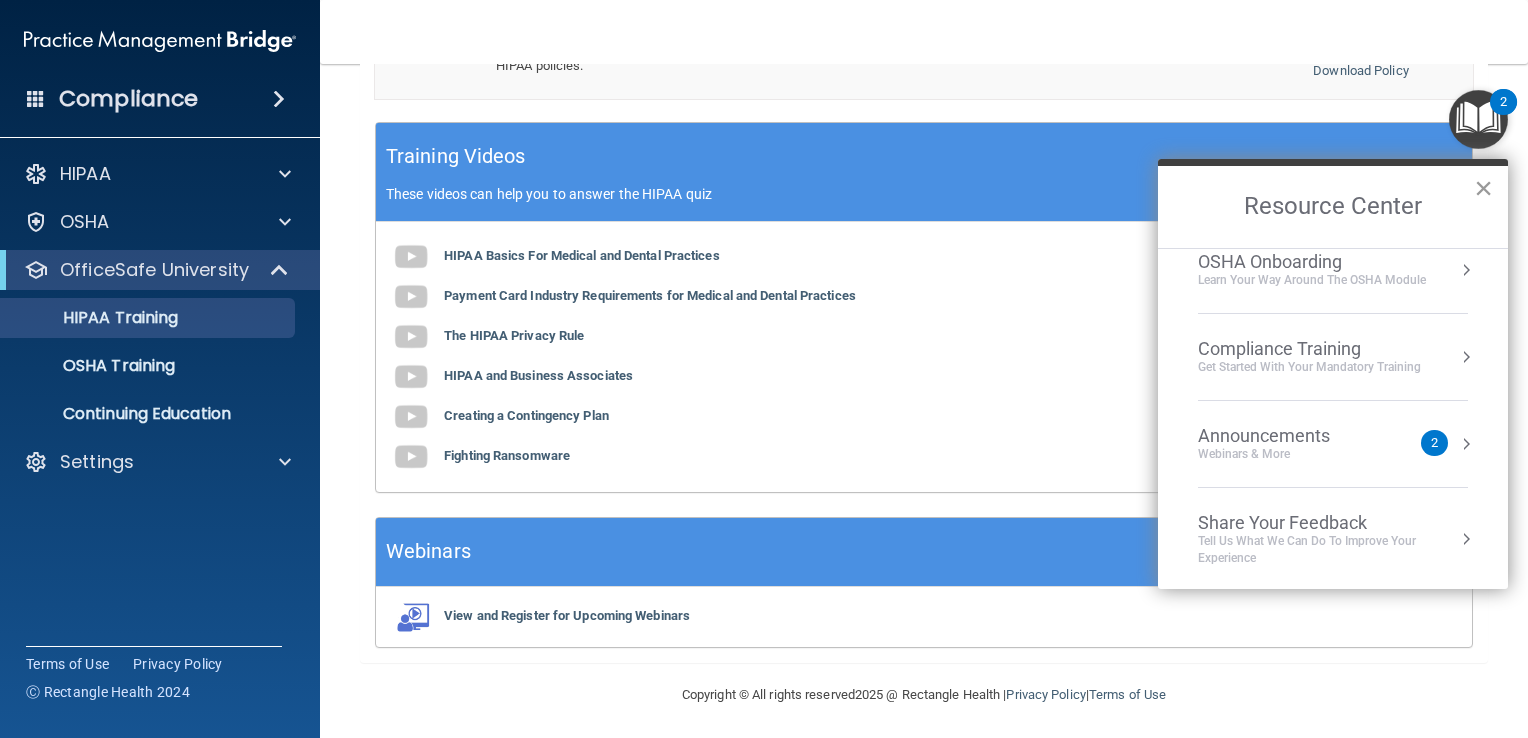 click on "×" at bounding box center (1483, 188) 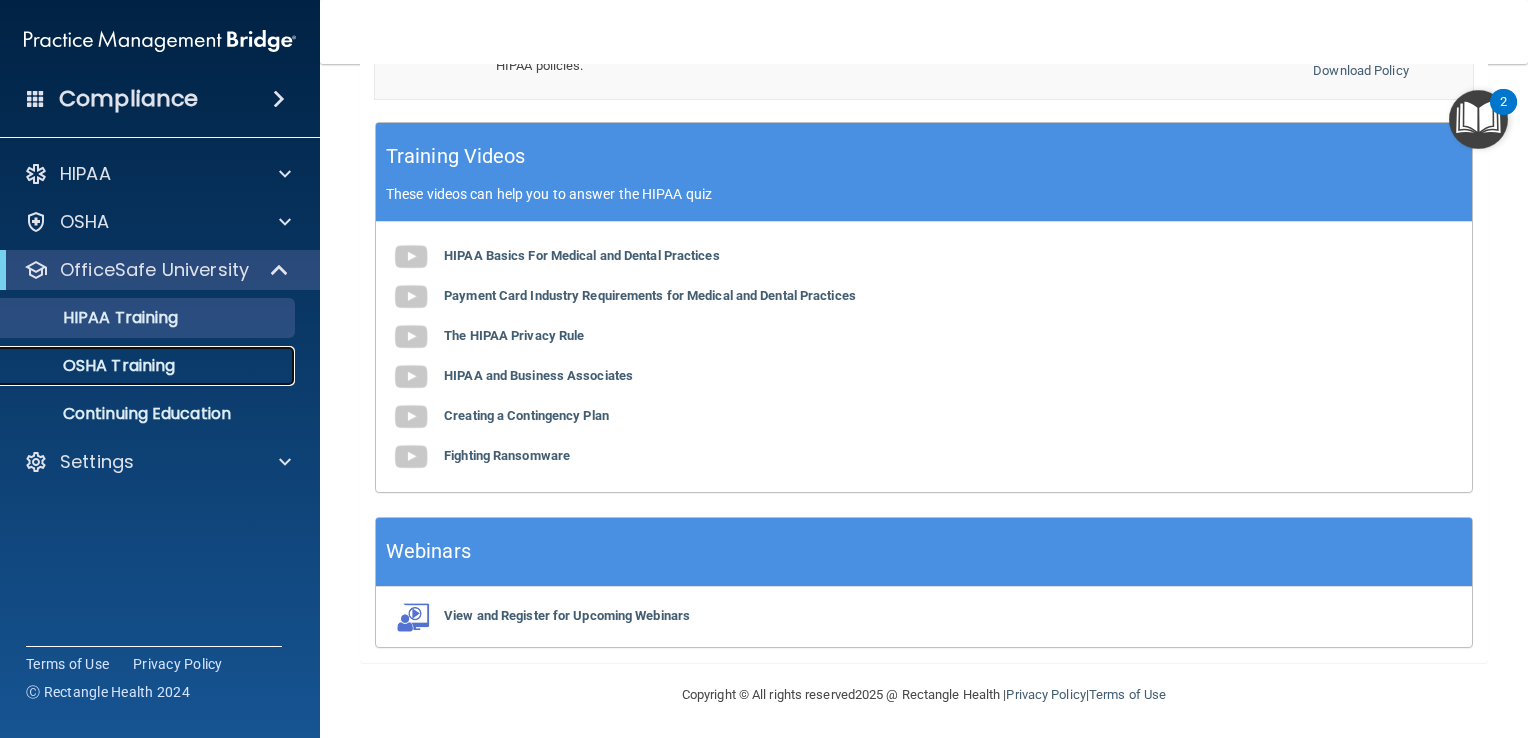 click on "OSHA Training" at bounding box center (94, 366) 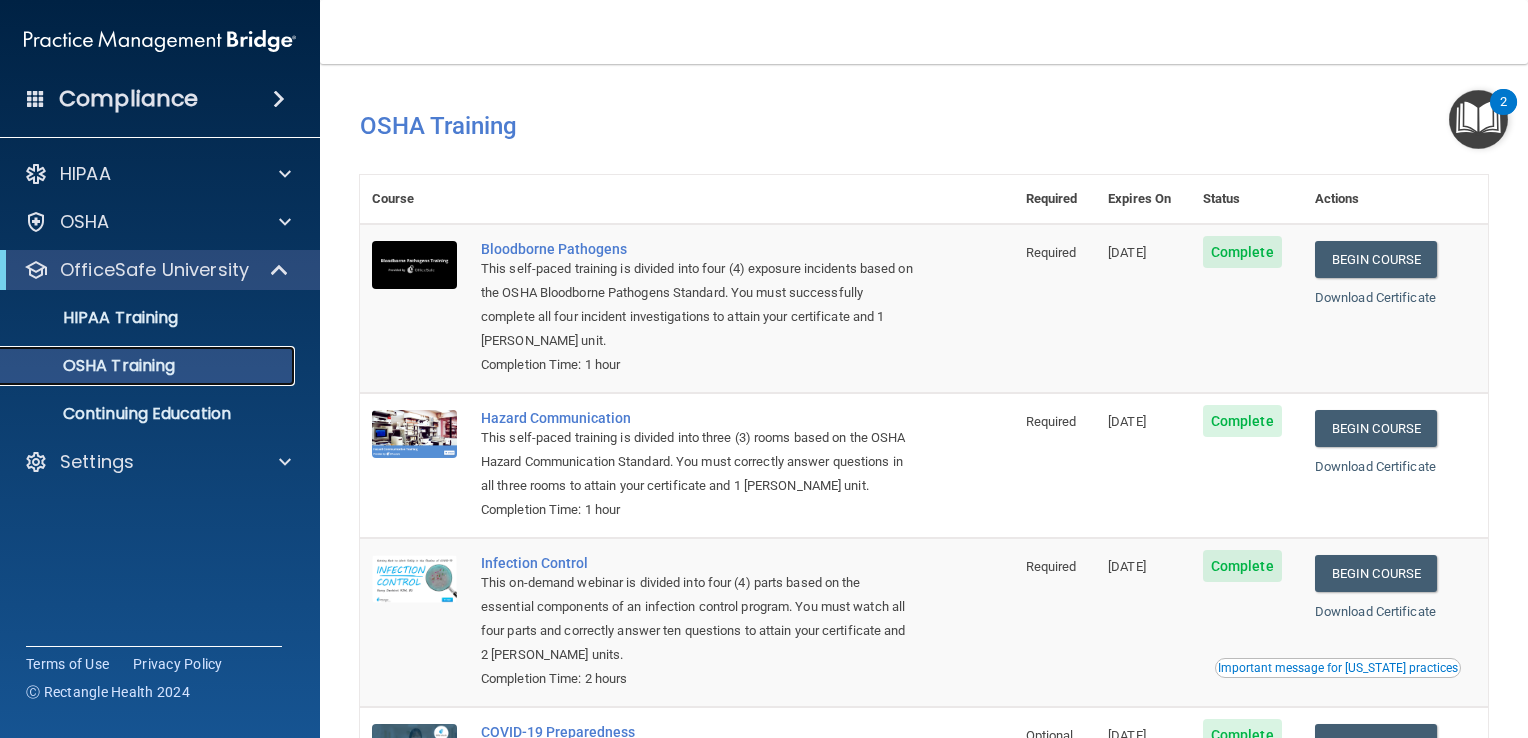 scroll, scrollTop: 220, scrollLeft: 0, axis: vertical 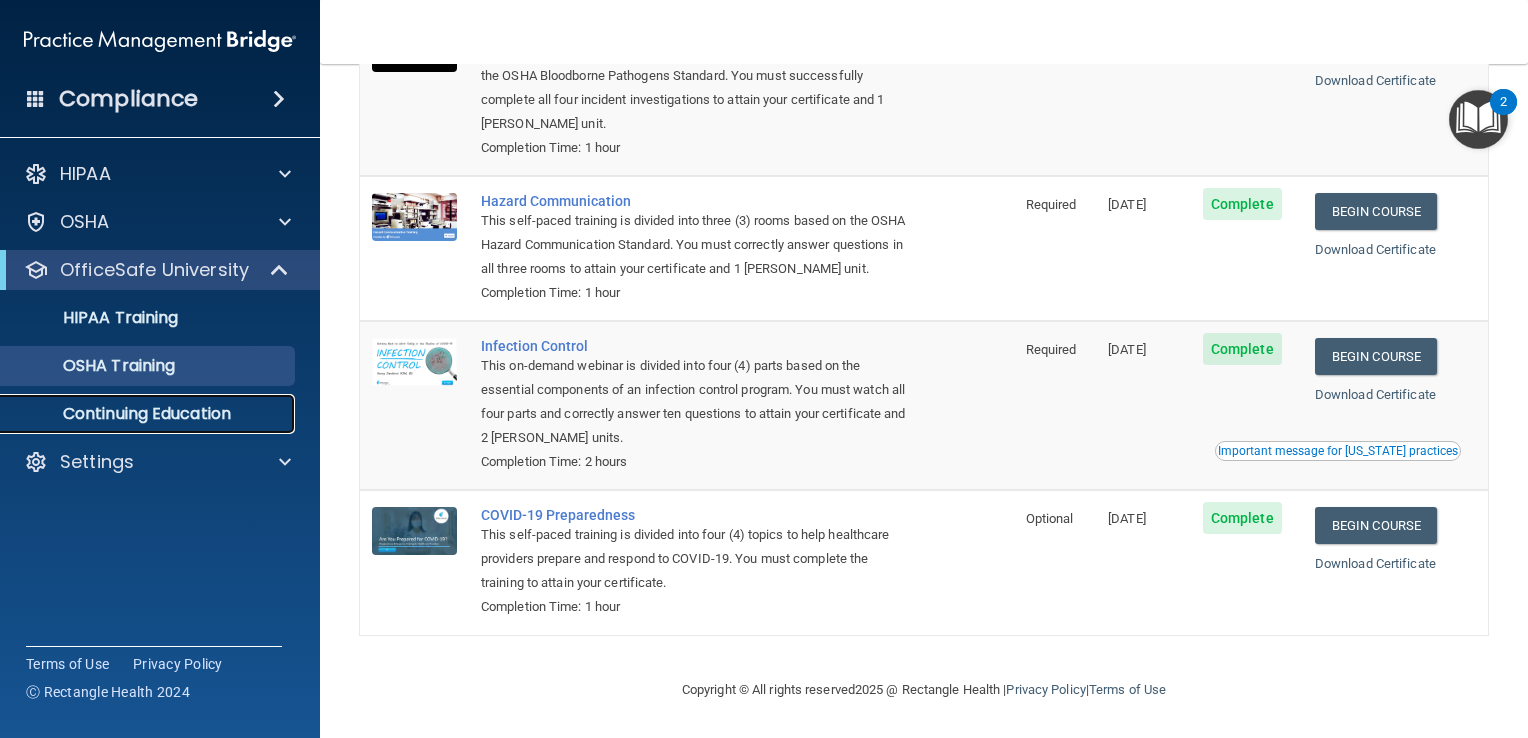 click on "Continuing Education" at bounding box center [149, 414] 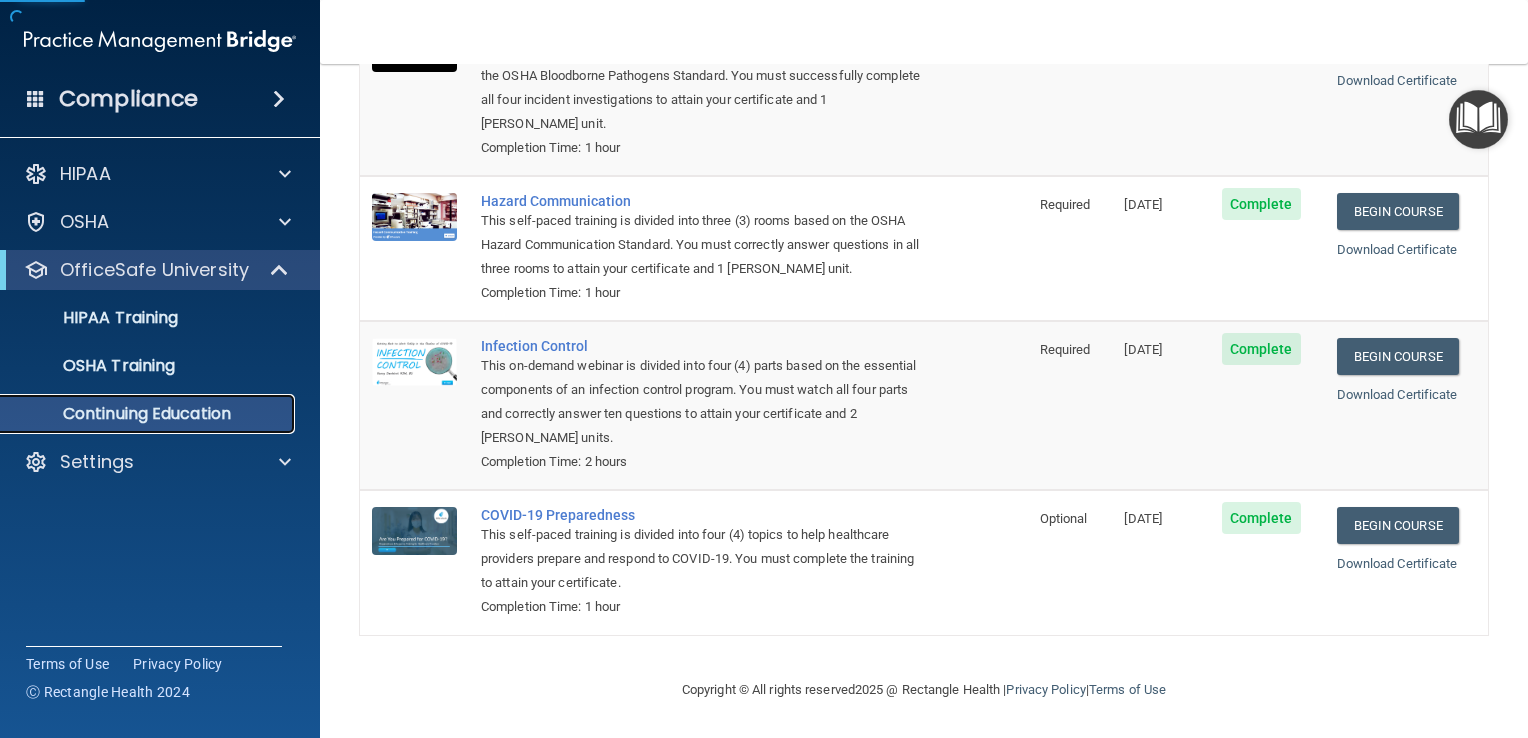 scroll, scrollTop: 0, scrollLeft: 0, axis: both 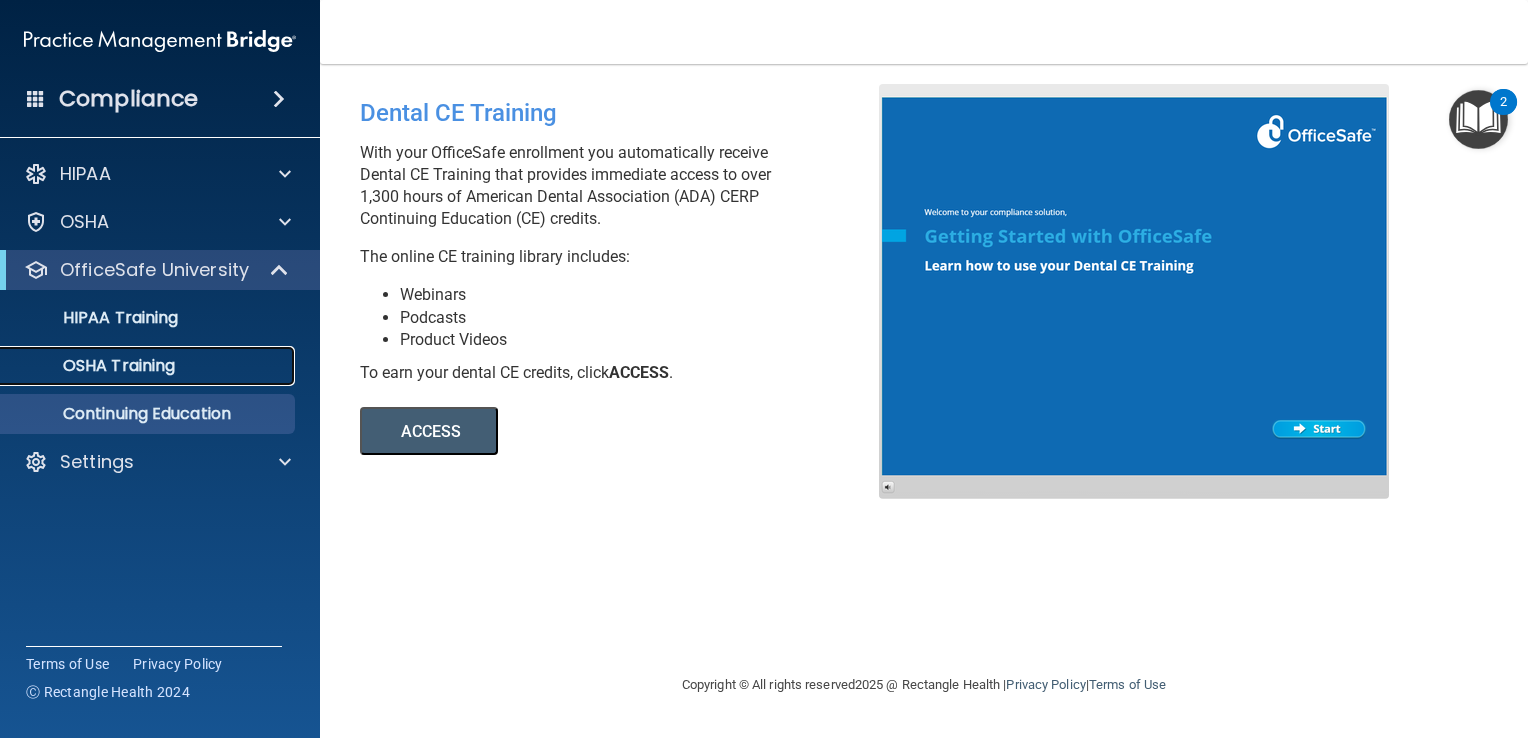 click on "OSHA Training" at bounding box center [94, 366] 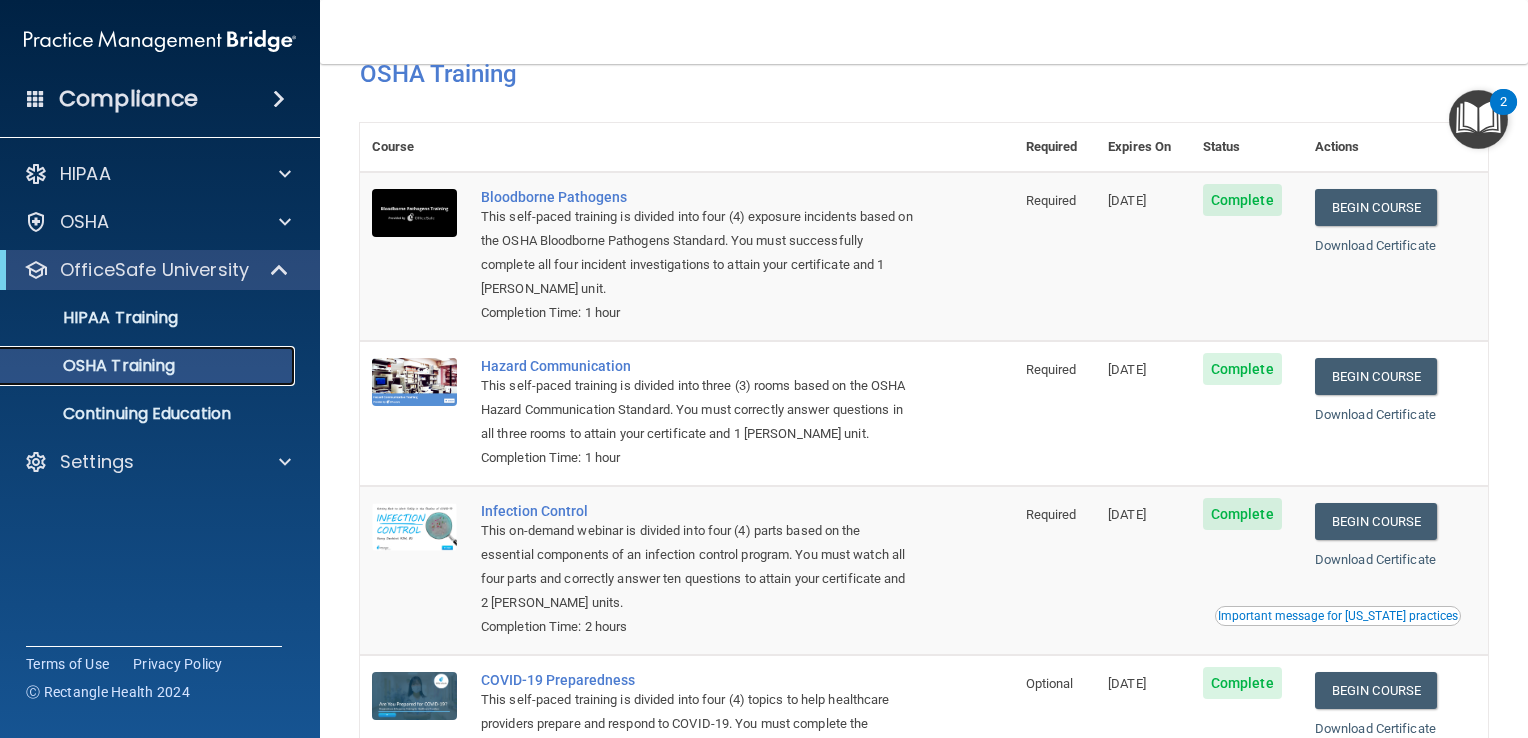 scroll, scrollTop: 0, scrollLeft: 0, axis: both 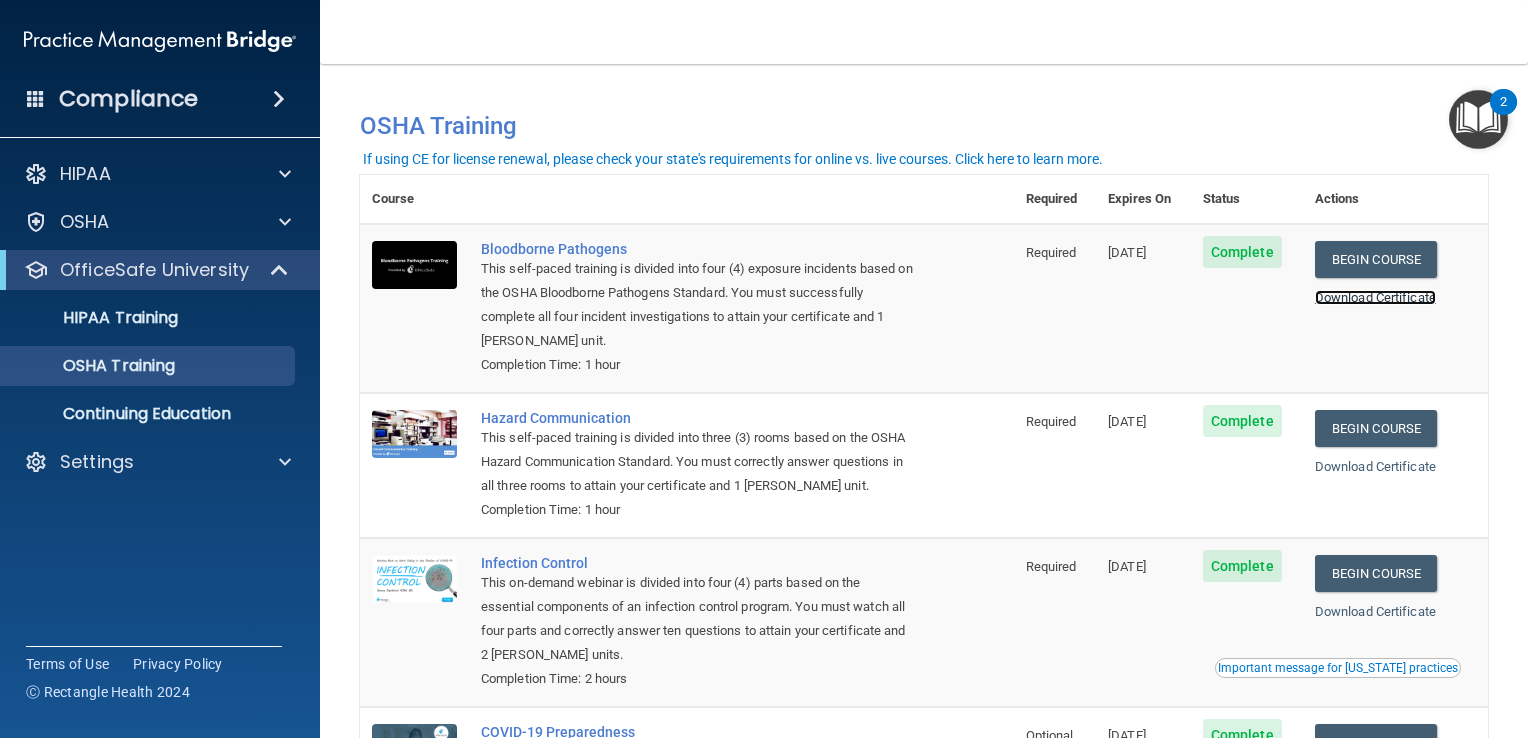 click on "Download Certificate" at bounding box center [1375, 297] 